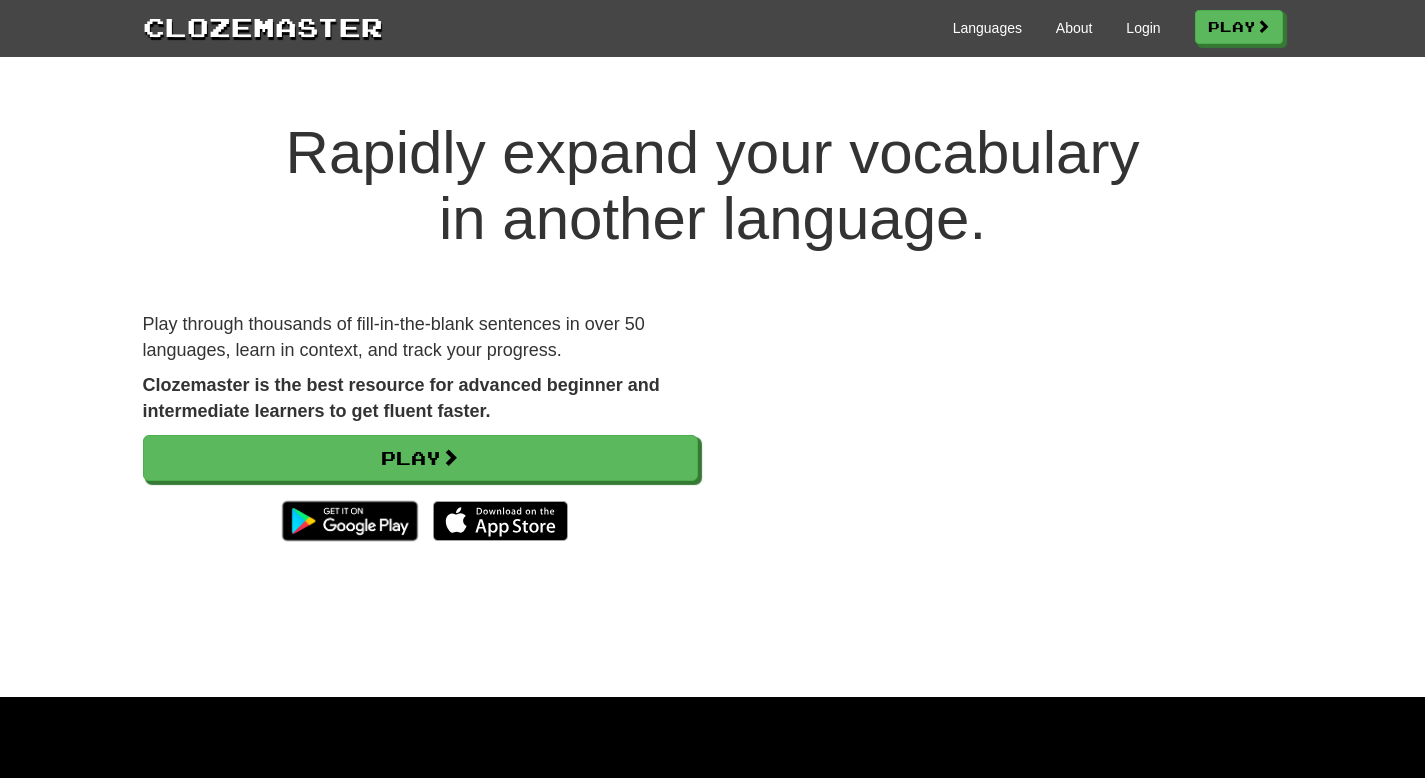scroll, scrollTop: 0, scrollLeft: 0, axis: both 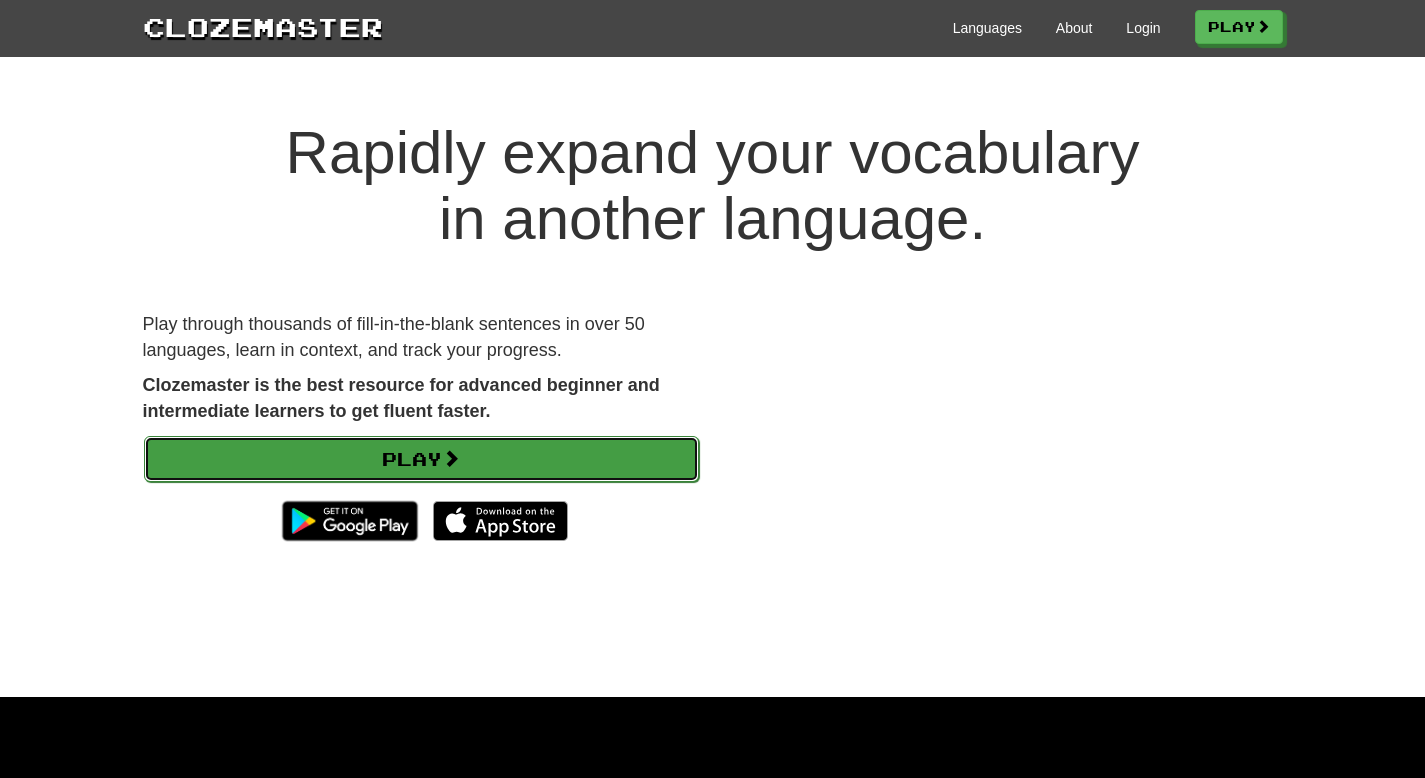 click on "Play" at bounding box center (421, 459) 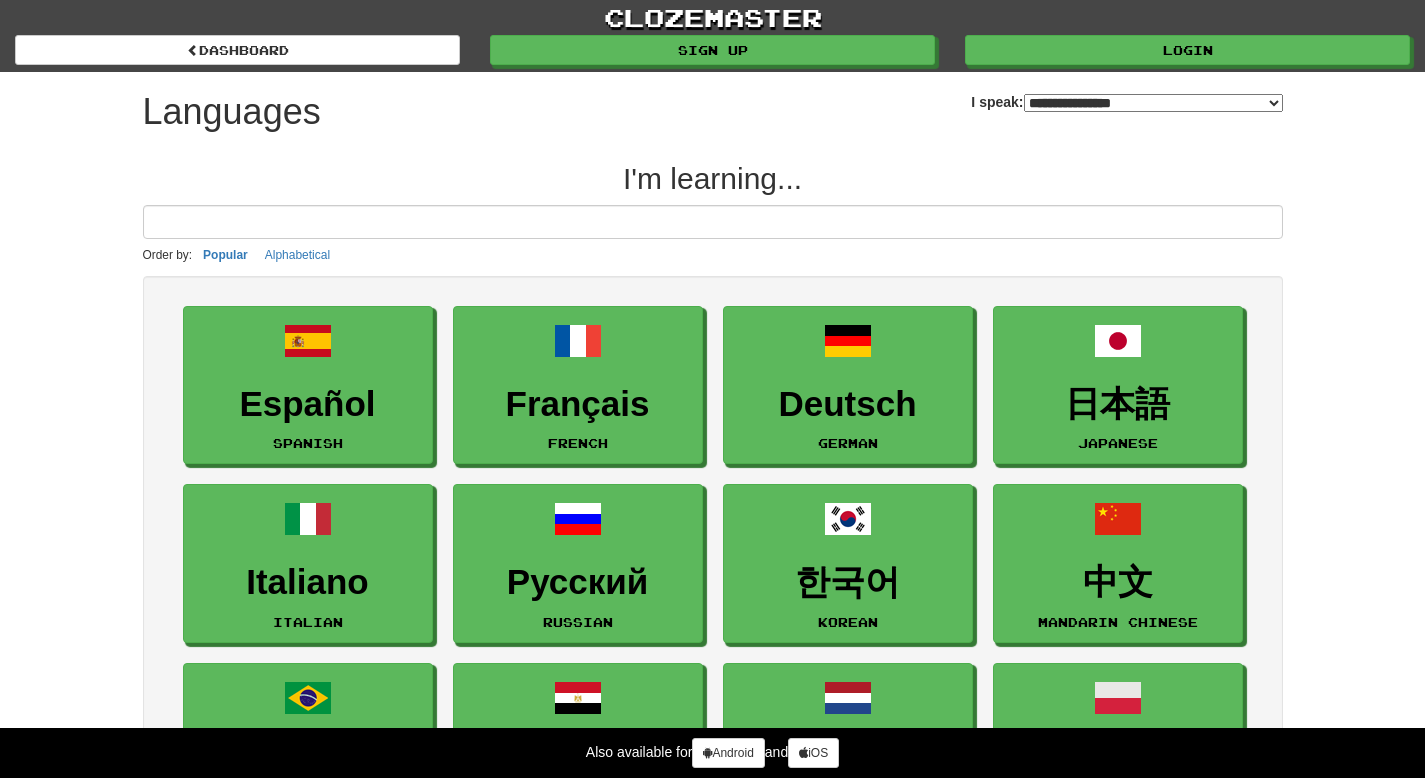 select on "*******" 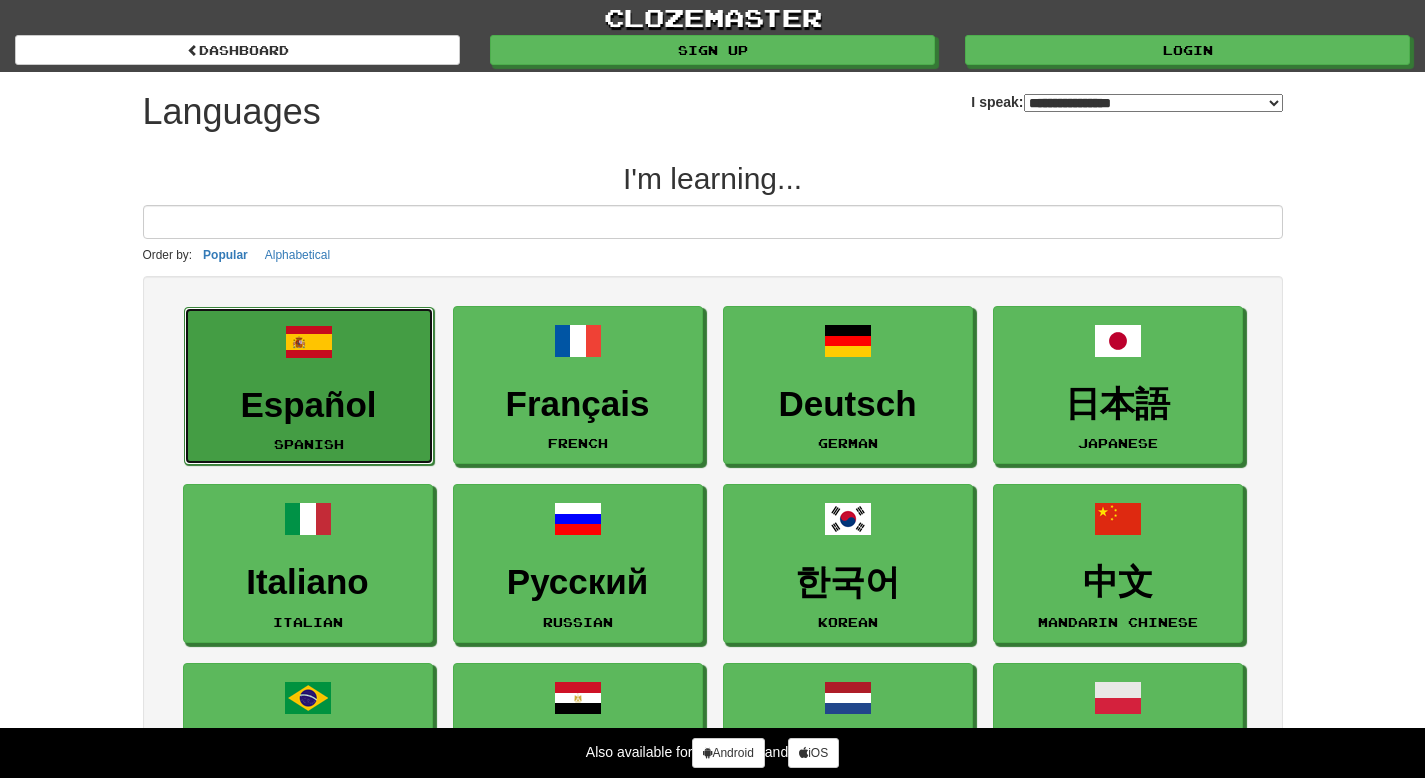 click on "Español" at bounding box center (309, 405) 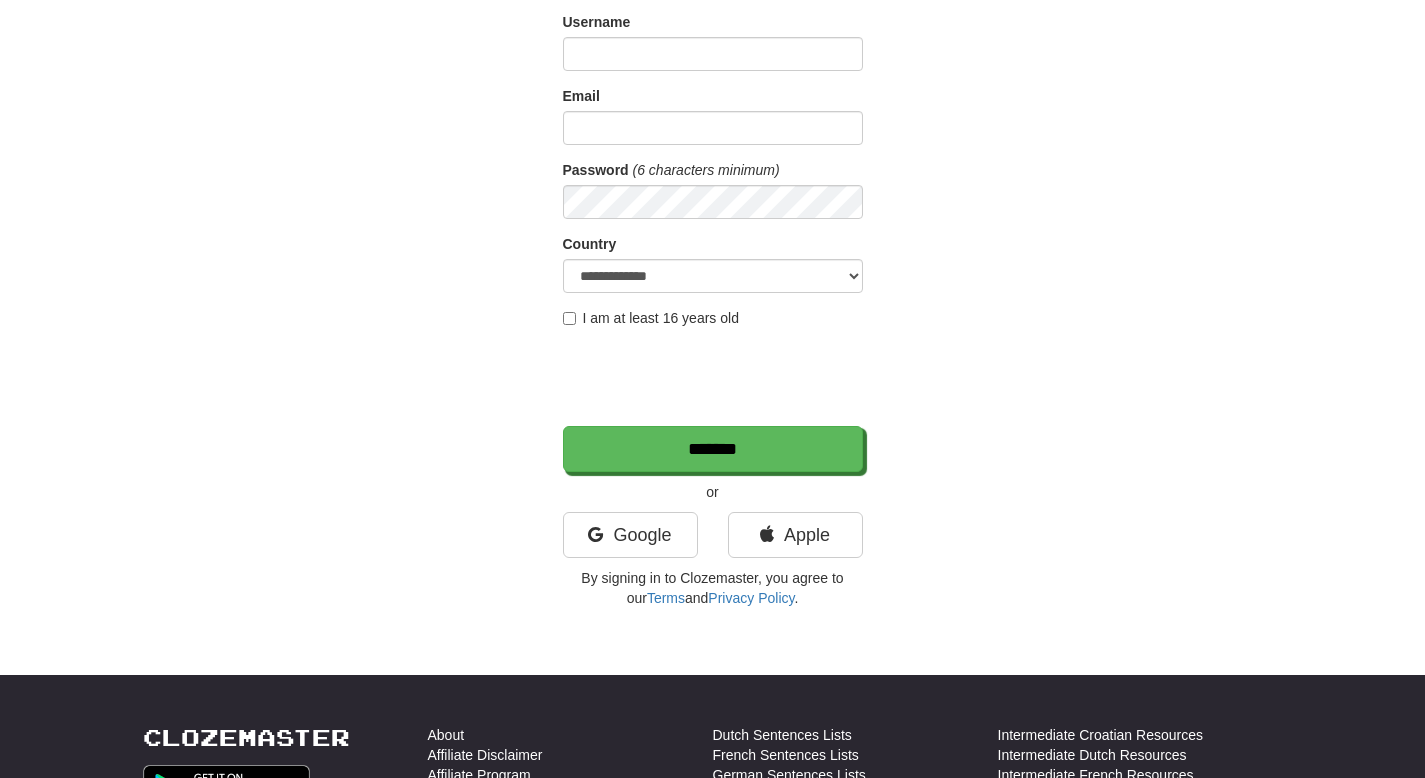 scroll, scrollTop: 156, scrollLeft: 0, axis: vertical 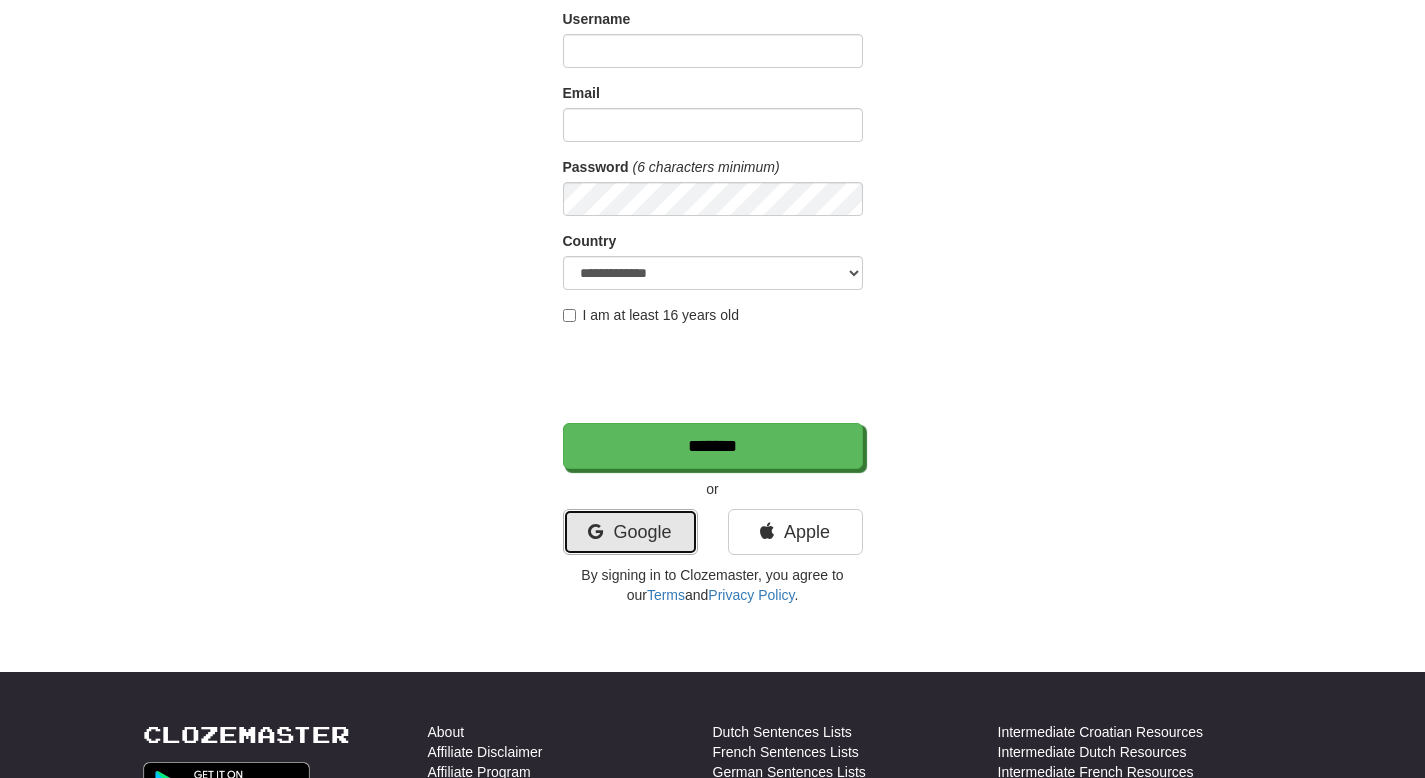 click on "Google" at bounding box center [630, 532] 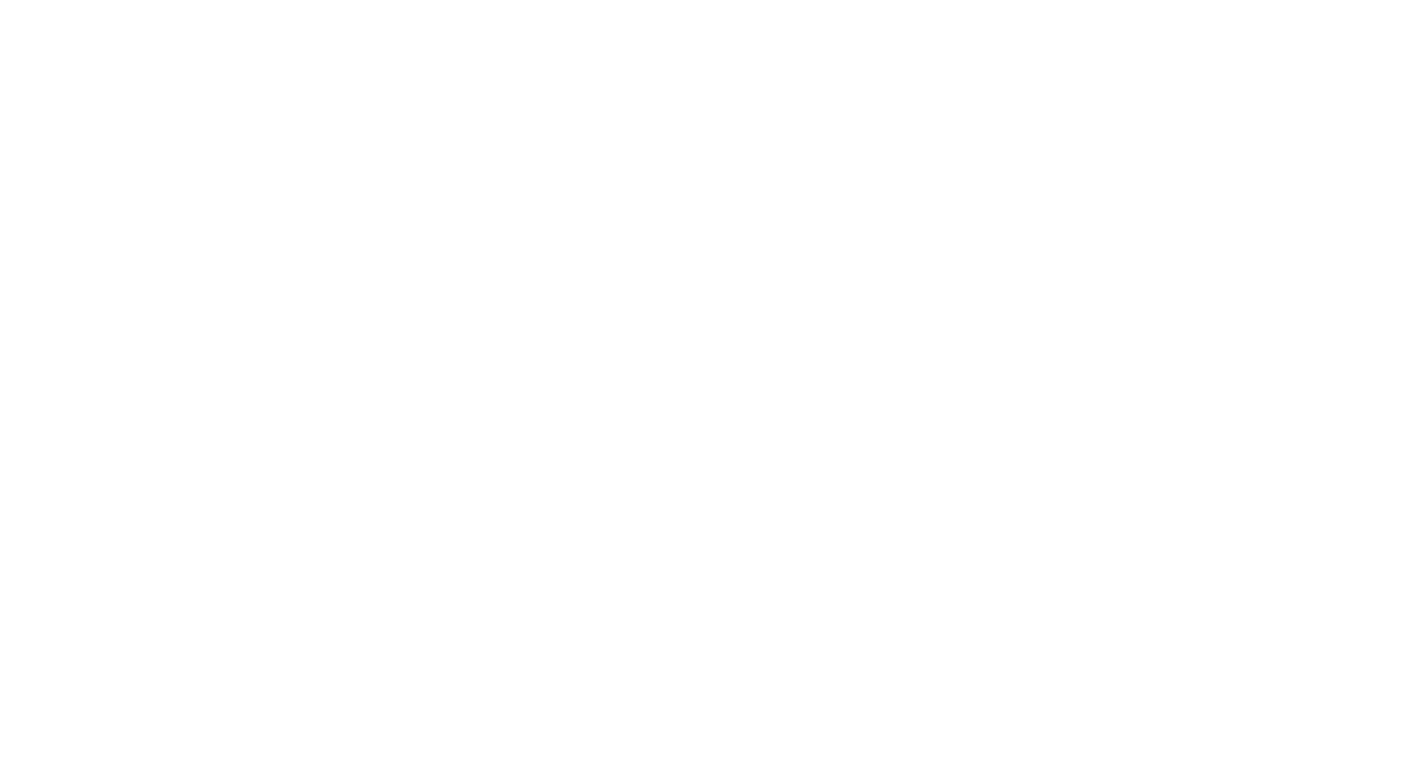 scroll, scrollTop: 0, scrollLeft: 0, axis: both 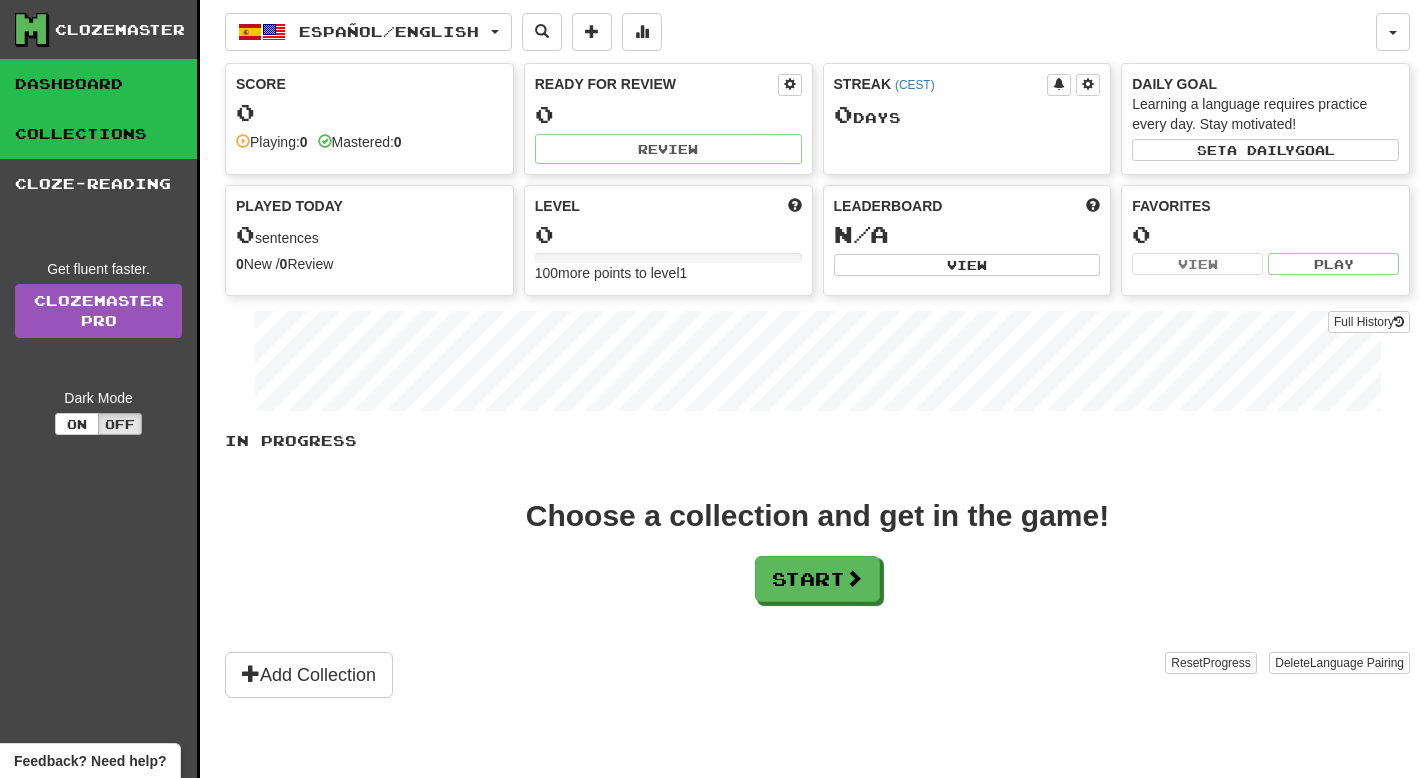 click on "Collections" at bounding box center (98, 134) 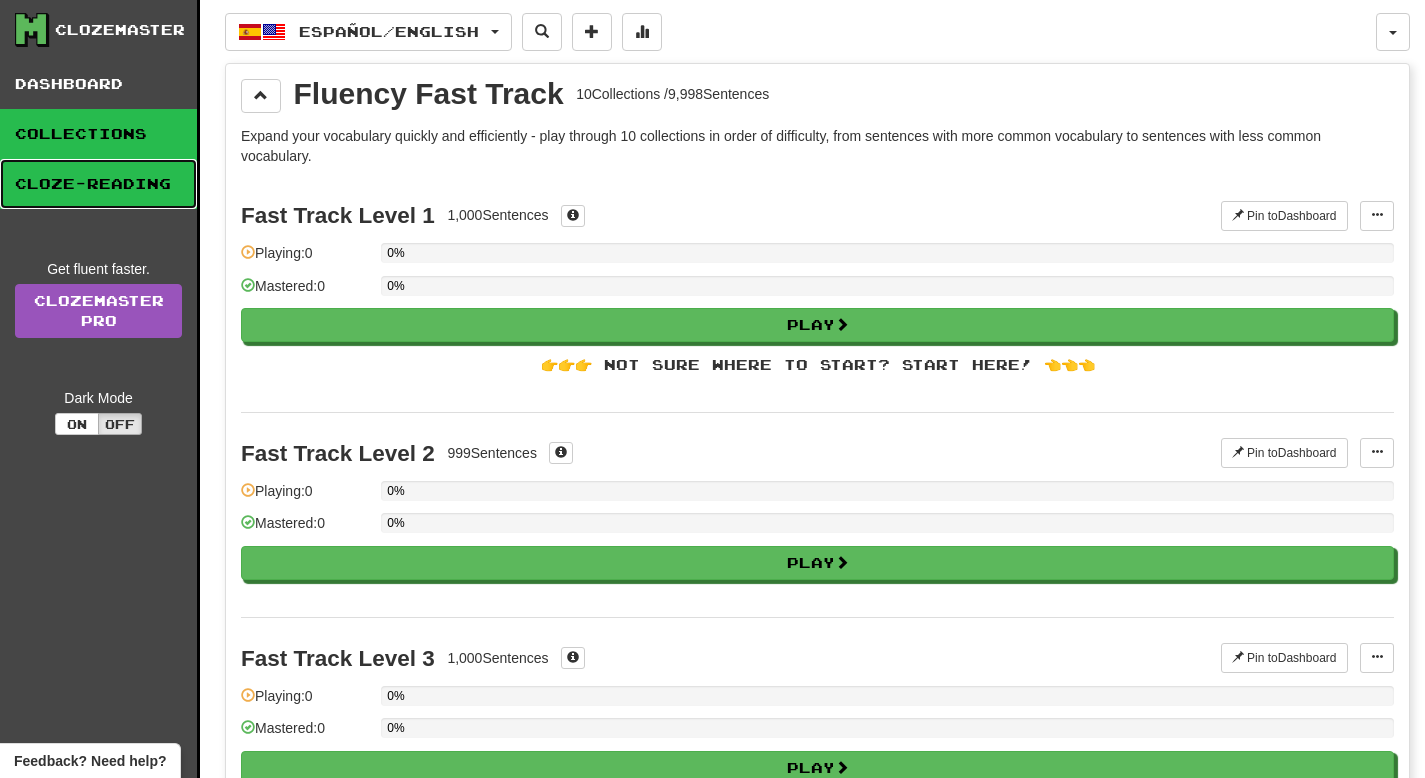 click on "Cloze-Reading" at bounding box center [98, 184] 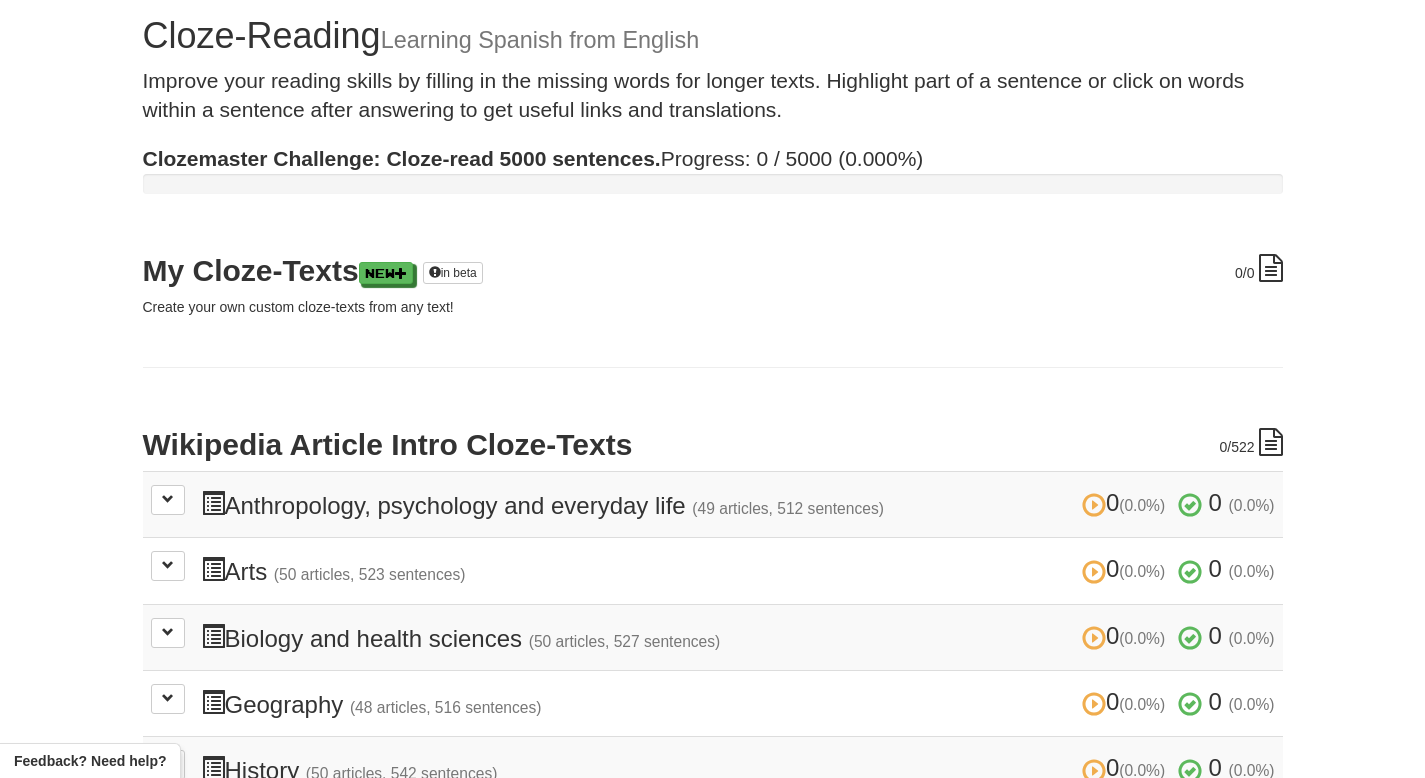 scroll, scrollTop: 80, scrollLeft: 0, axis: vertical 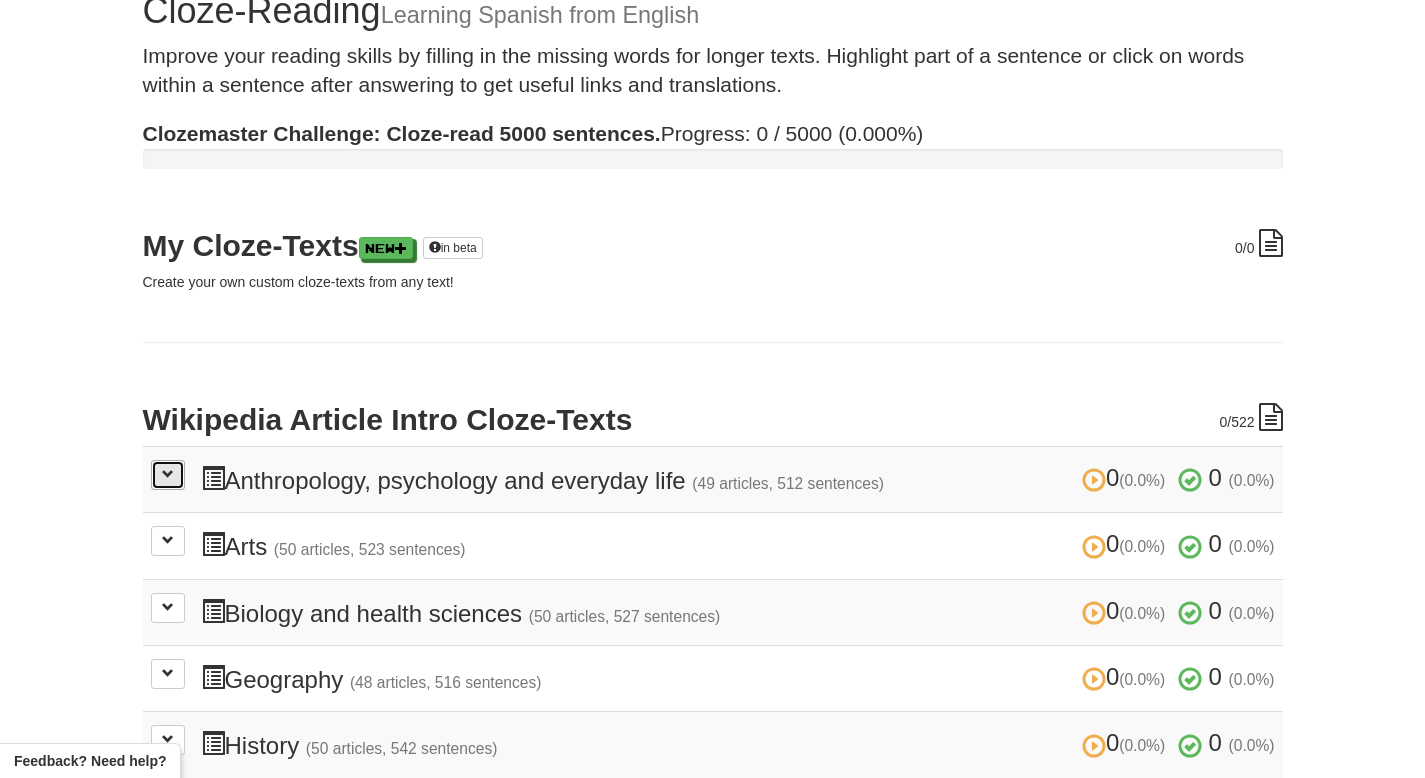 click at bounding box center [168, 474] 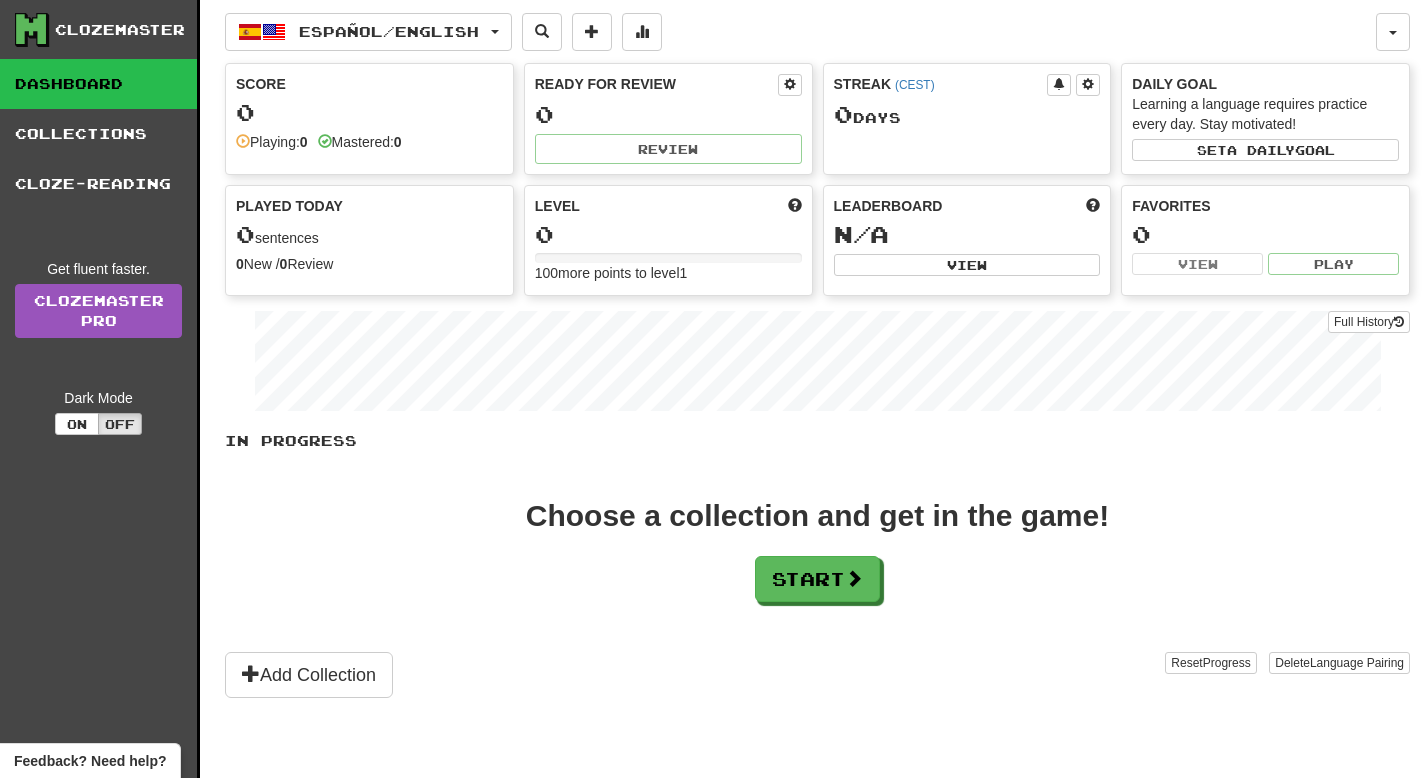 scroll, scrollTop: 0, scrollLeft: 0, axis: both 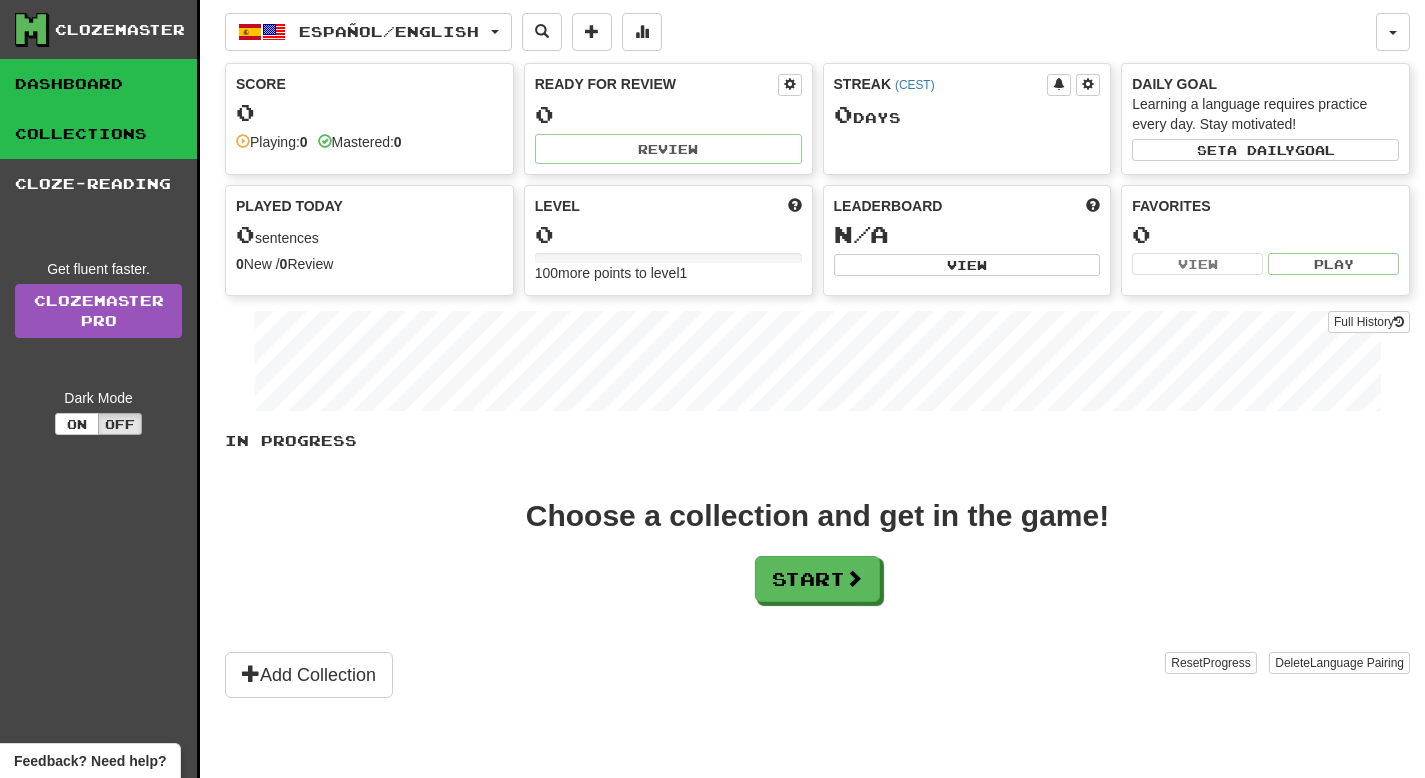 click on "Collections" at bounding box center (98, 134) 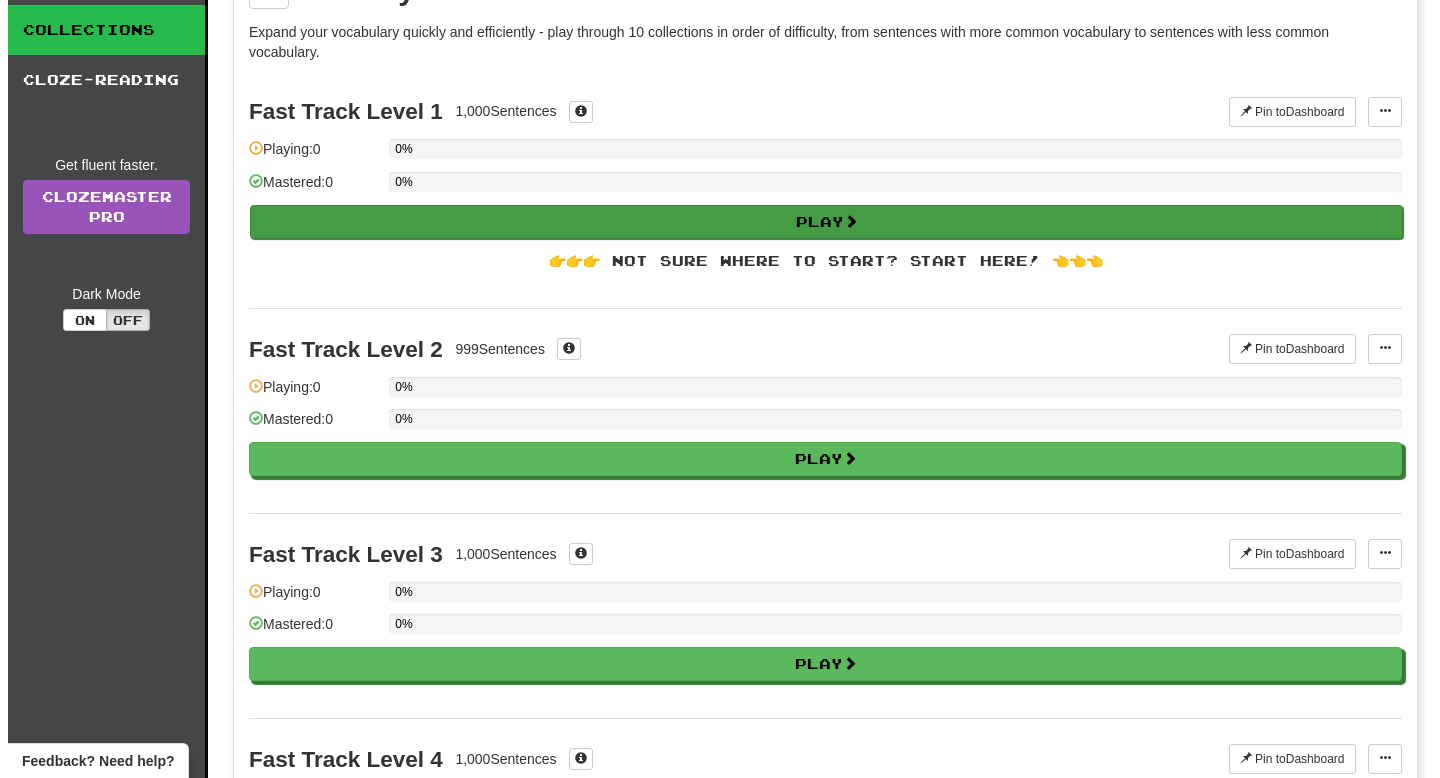 scroll, scrollTop: 108, scrollLeft: 0, axis: vertical 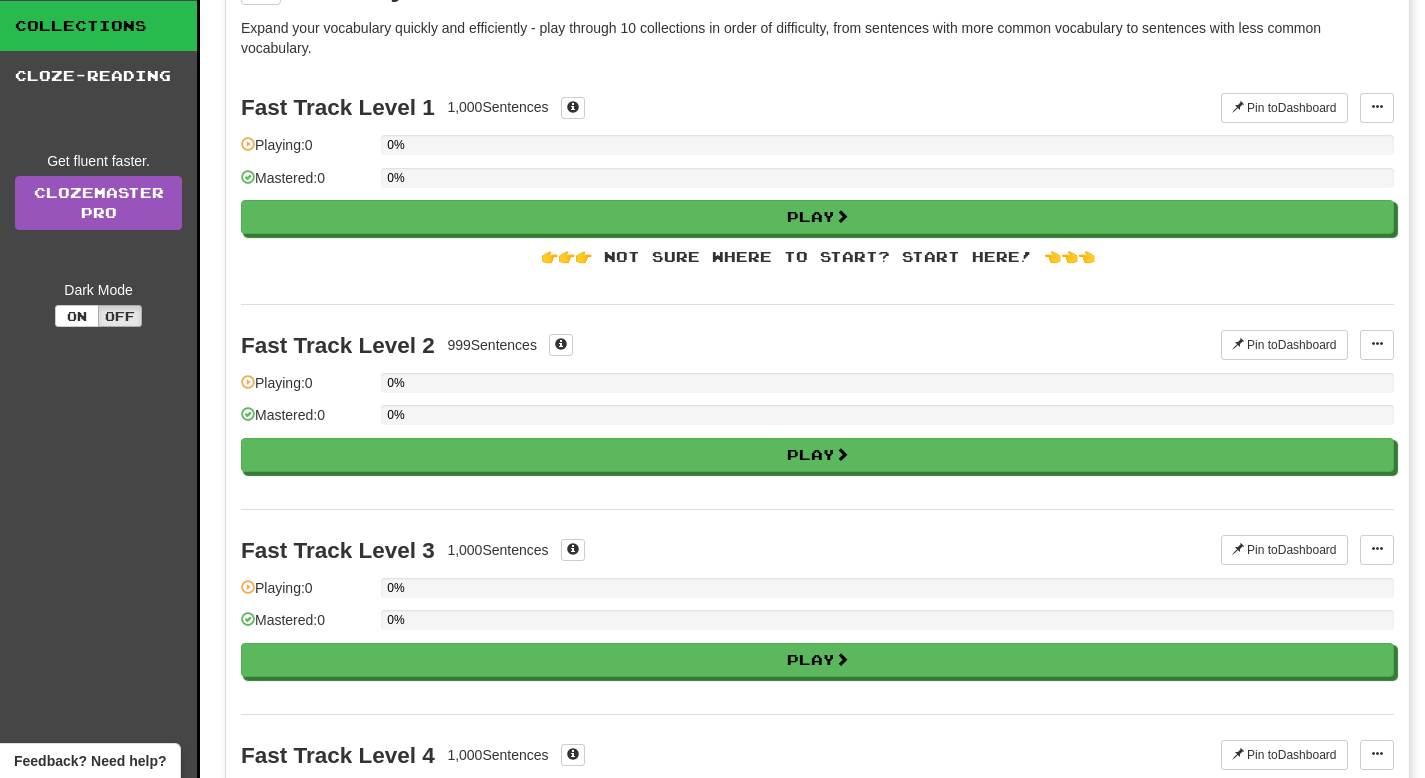 drag, startPoint x: 1036, startPoint y: 253, endPoint x: 1023, endPoint y: 249, distance: 13.601471 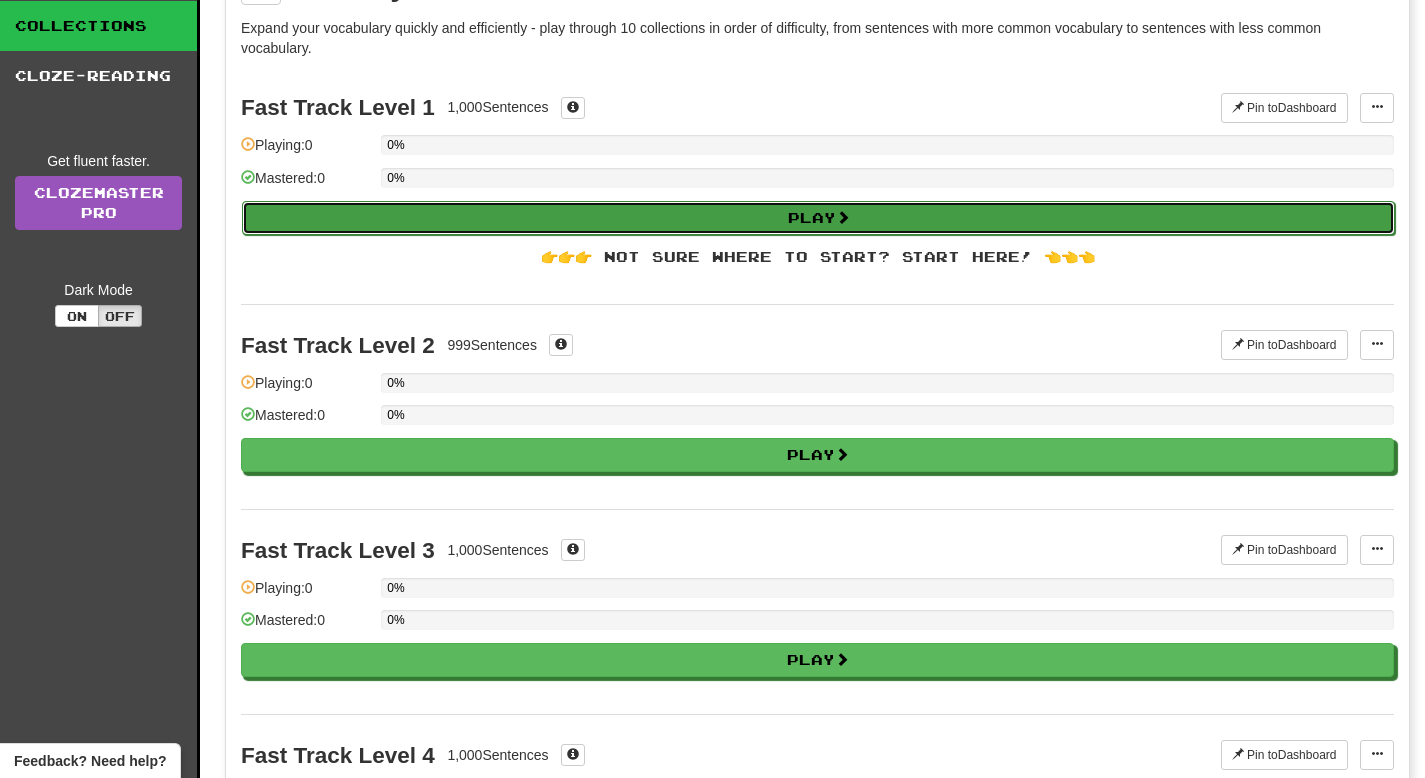 click on "Play" at bounding box center (818, 218) 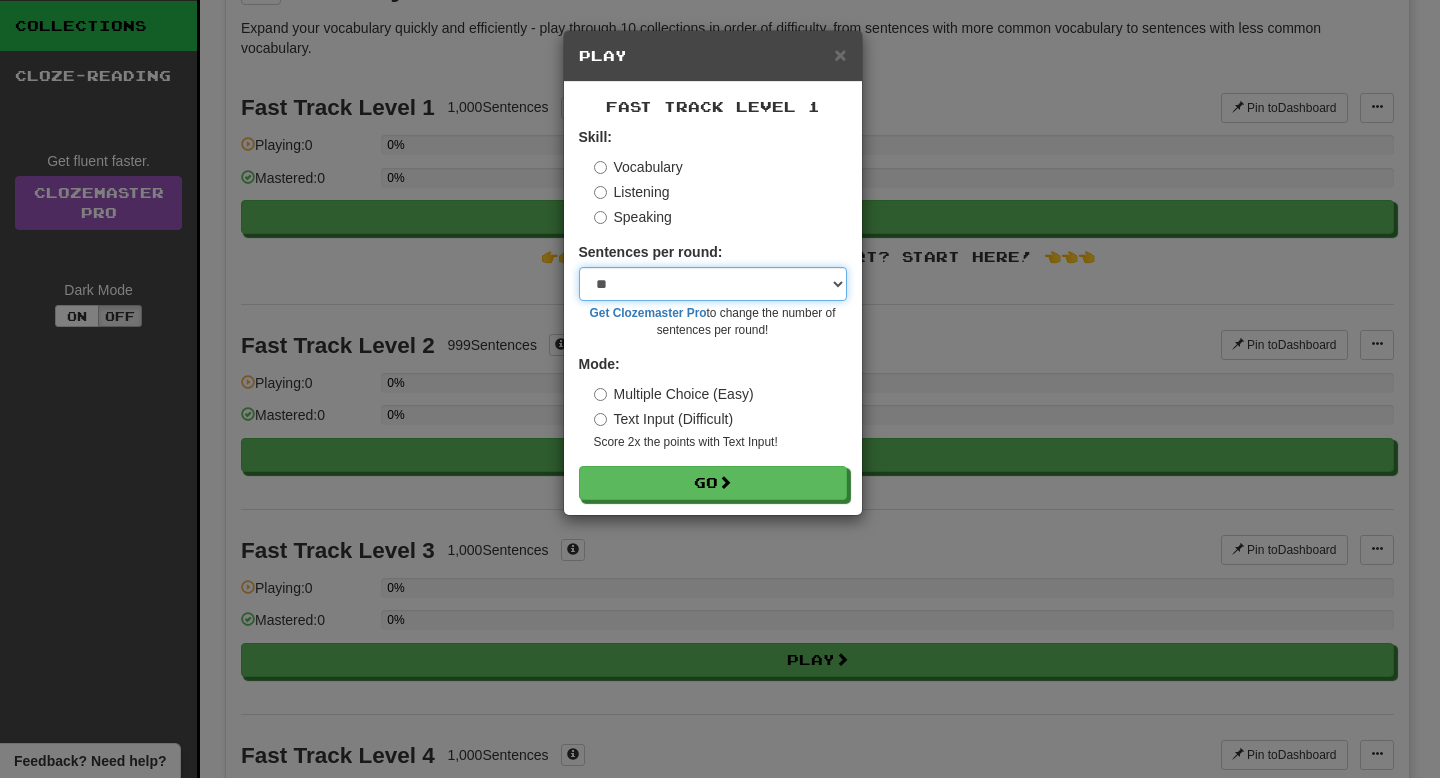 click on "* ** ** ** ** ** *** ********" at bounding box center (713, 284) 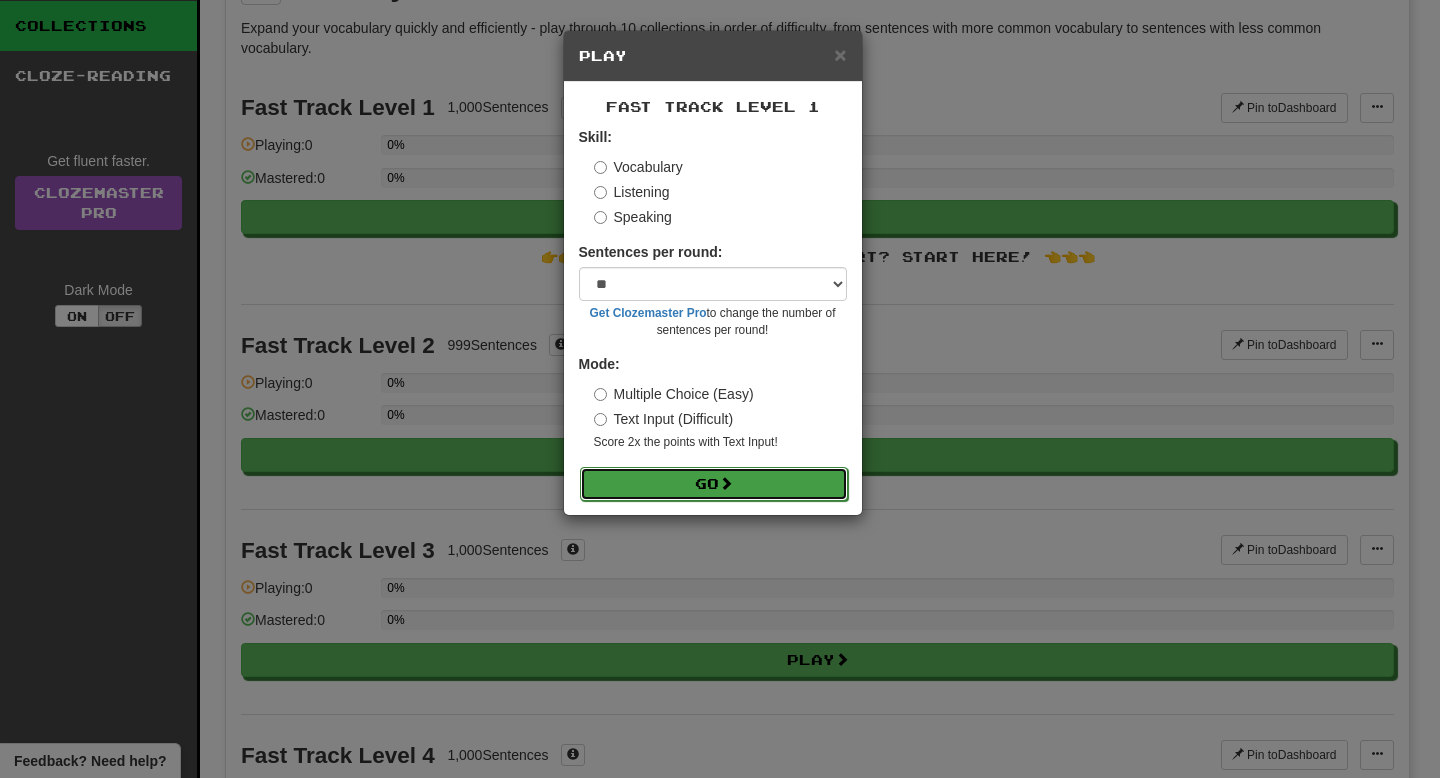click on "Go" at bounding box center [714, 484] 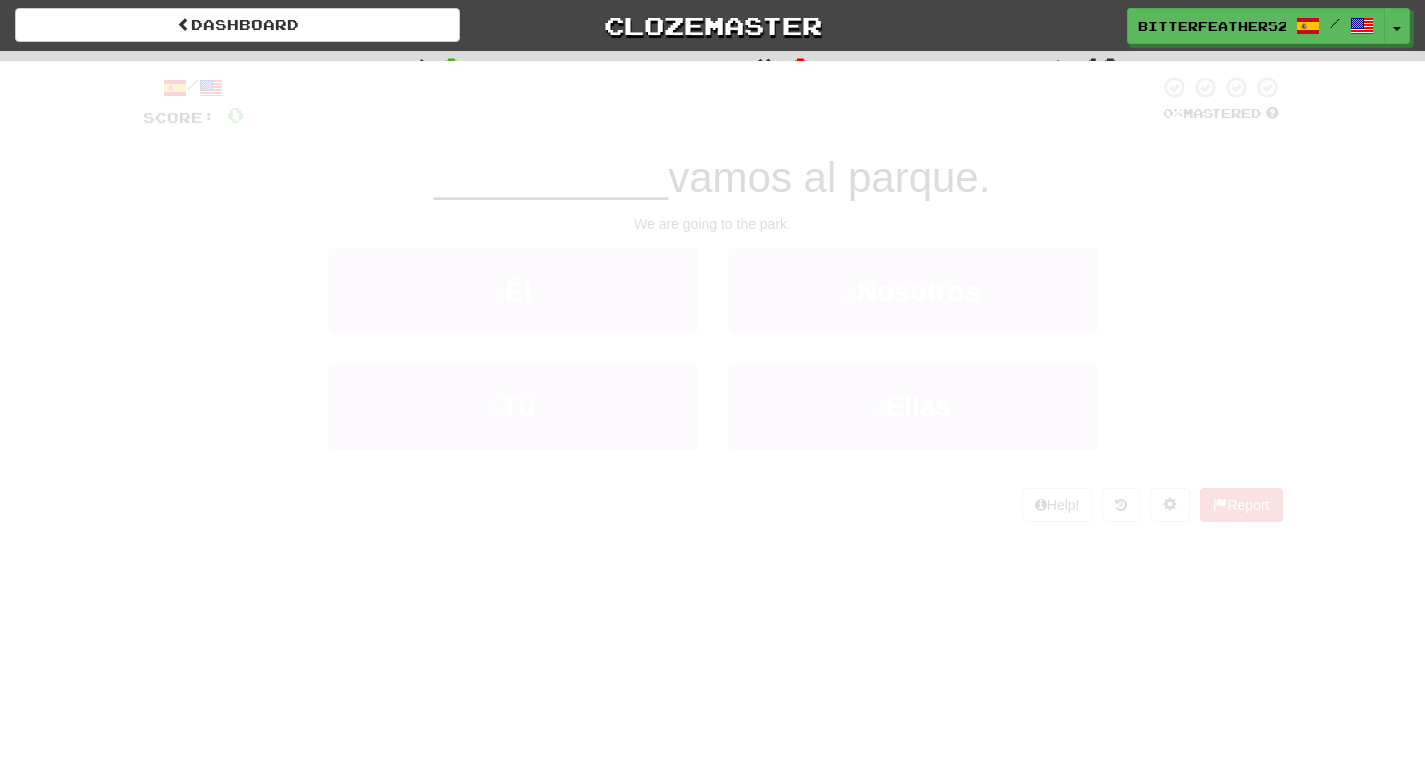 scroll, scrollTop: 0, scrollLeft: 0, axis: both 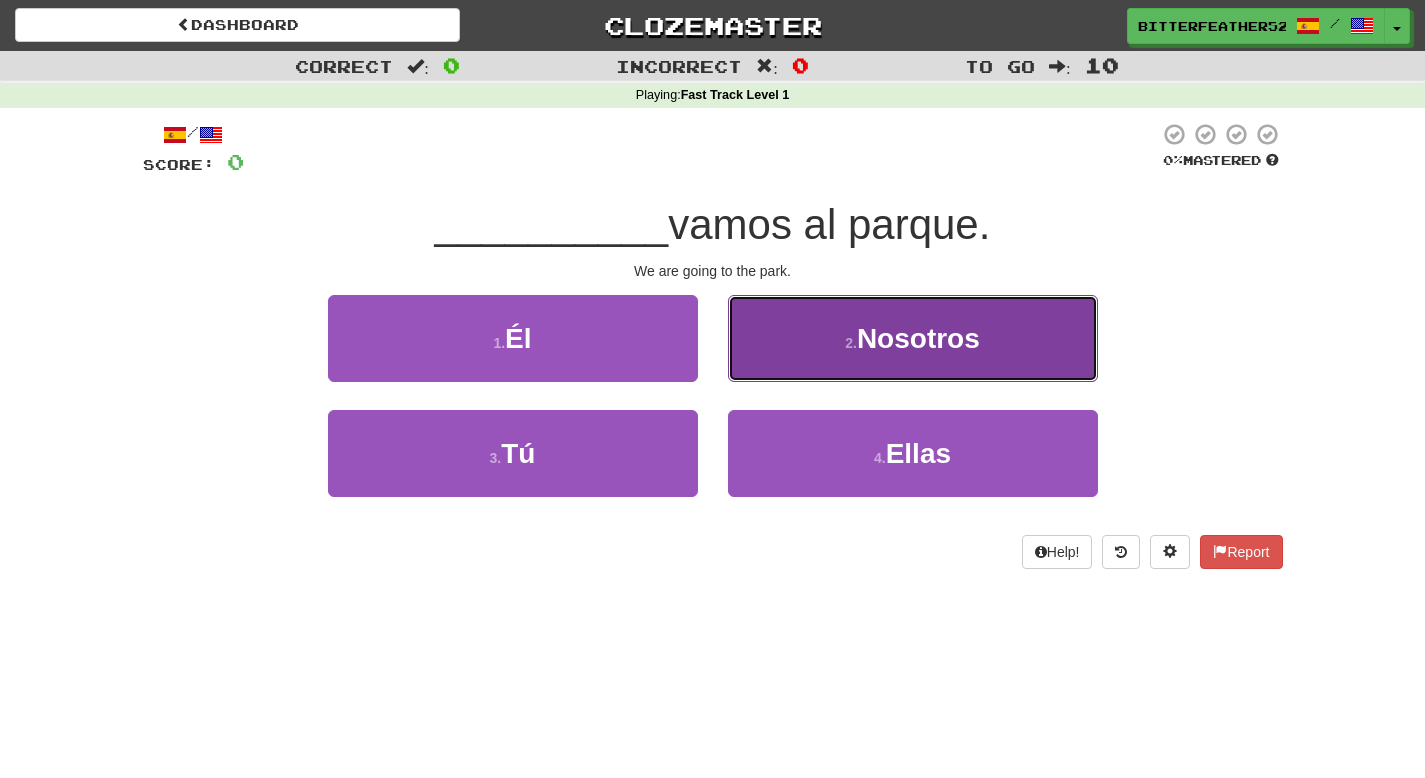 click on "Nosotros" at bounding box center (918, 338) 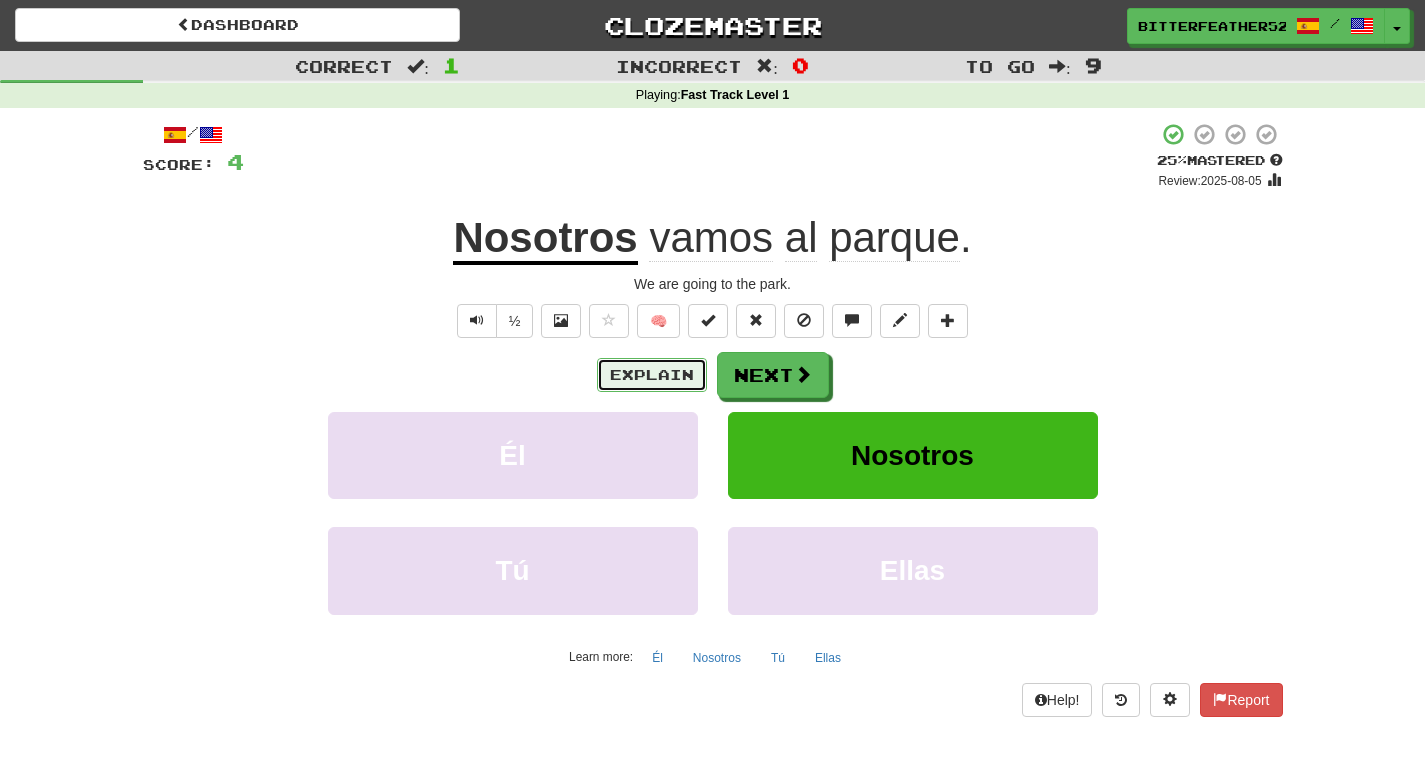 click on "Explain" at bounding box center [652, 375] 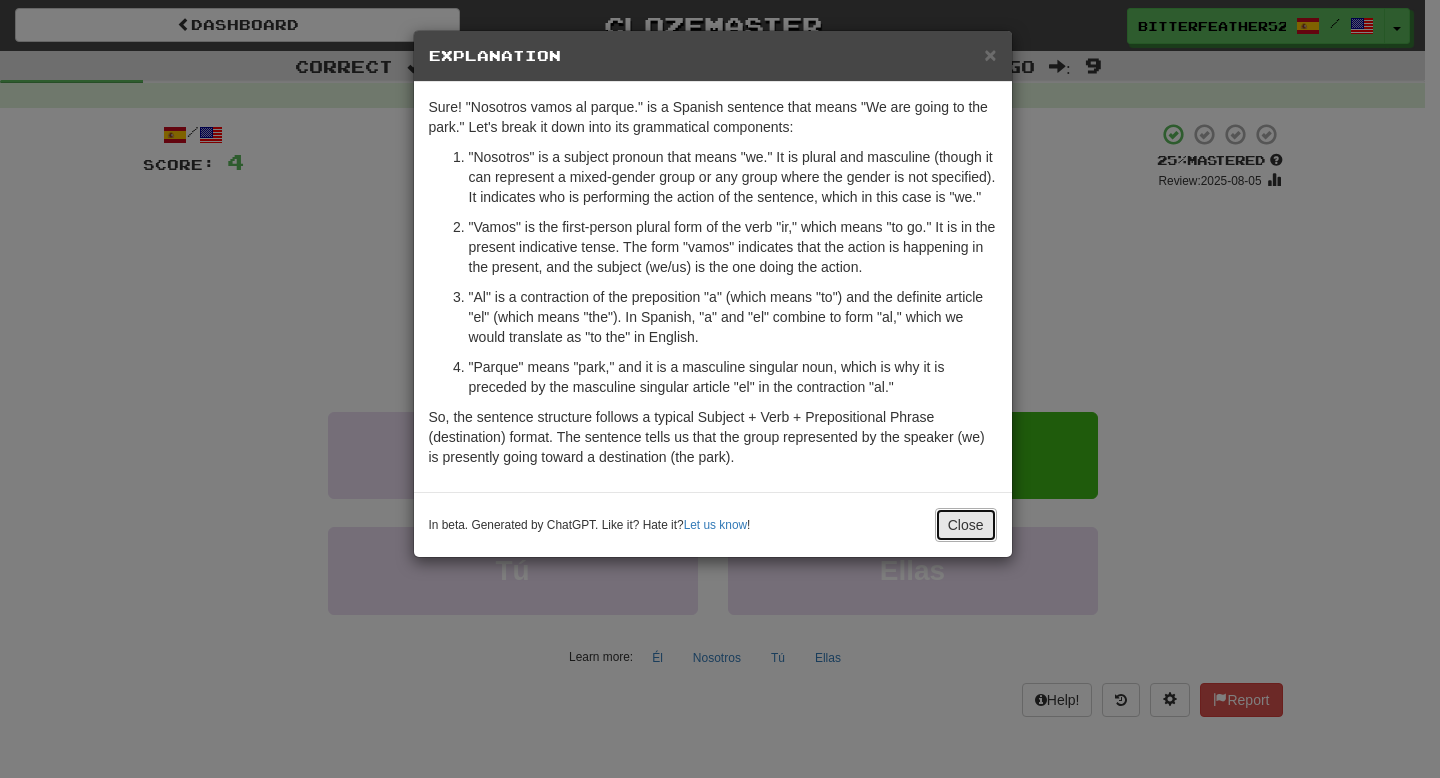 click on "Close" at bounding box center [966, 525] 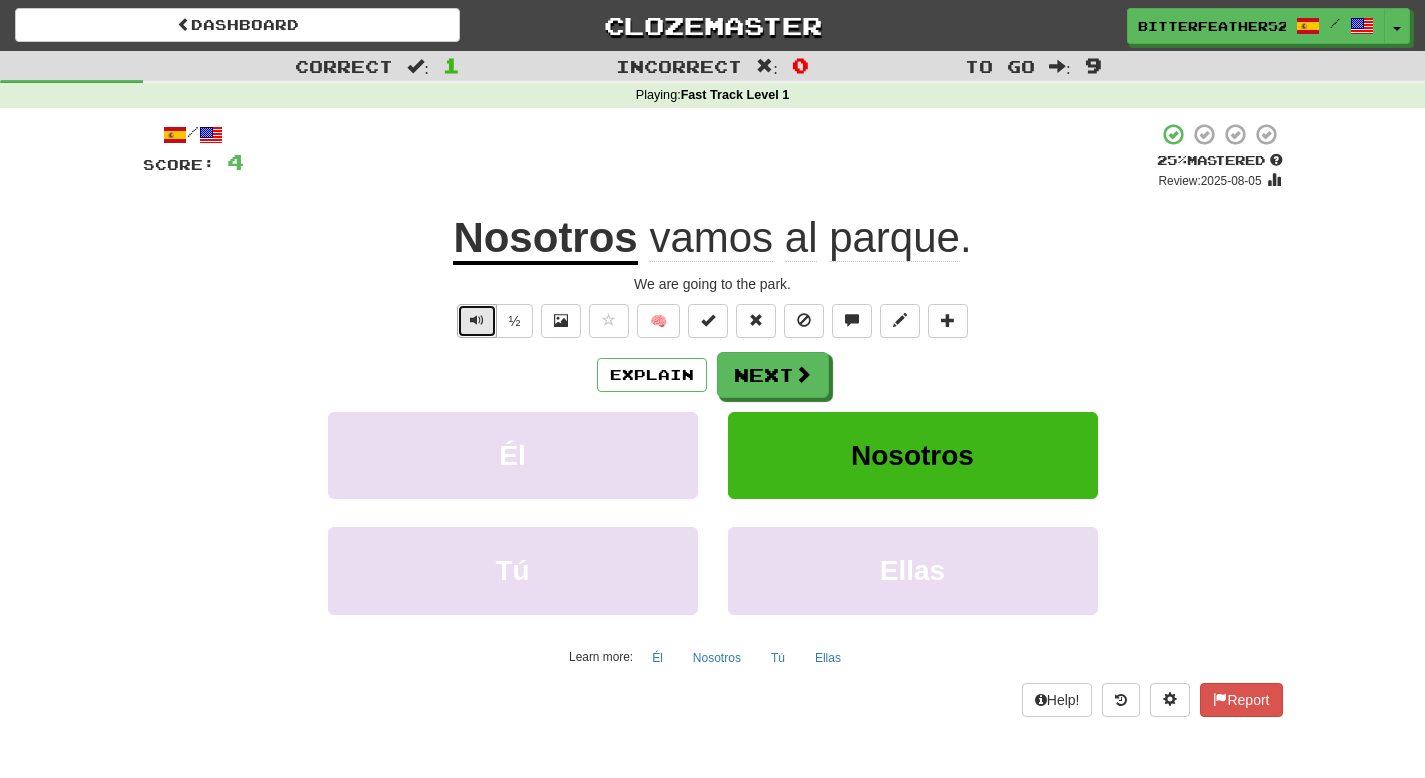 click at bounding box center (477, 320) 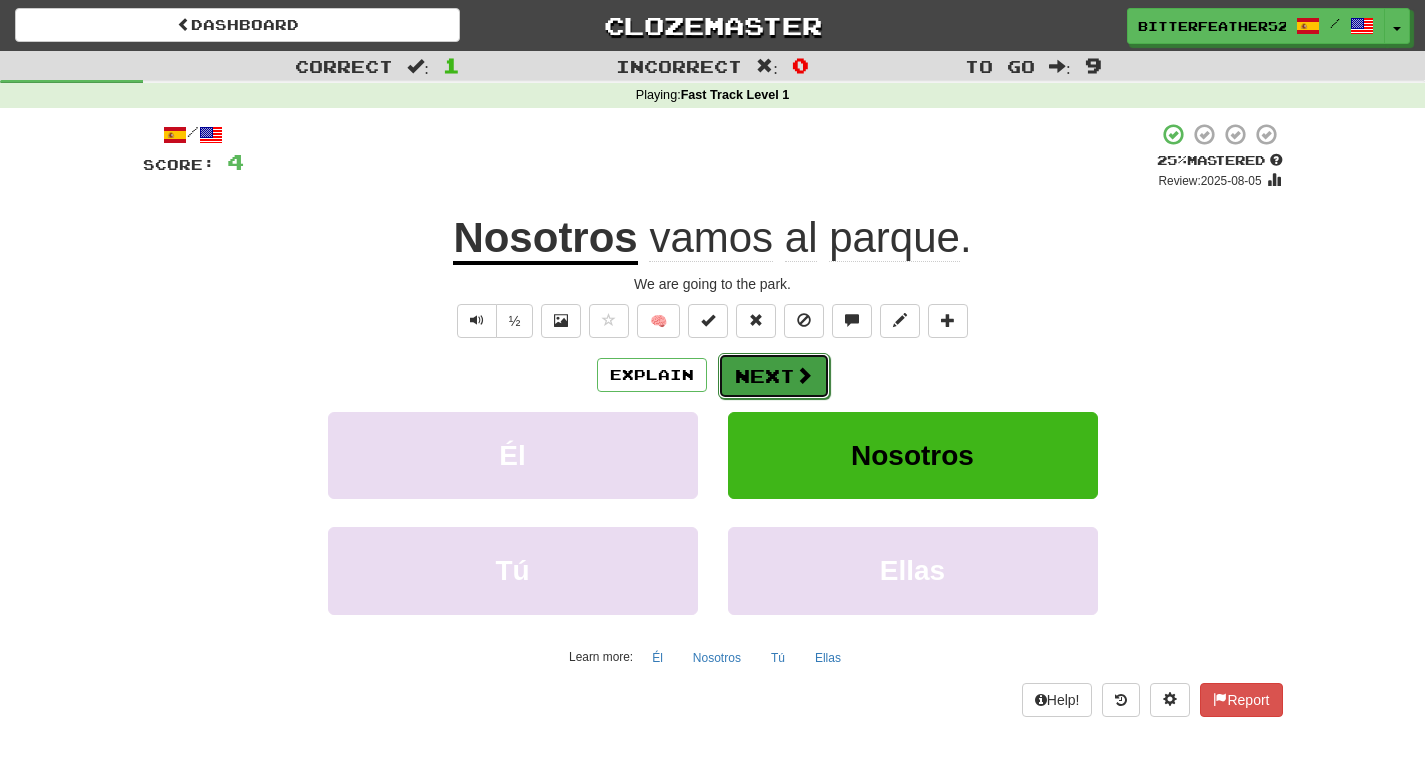 click on "Next" at bounding box center [774, 376] 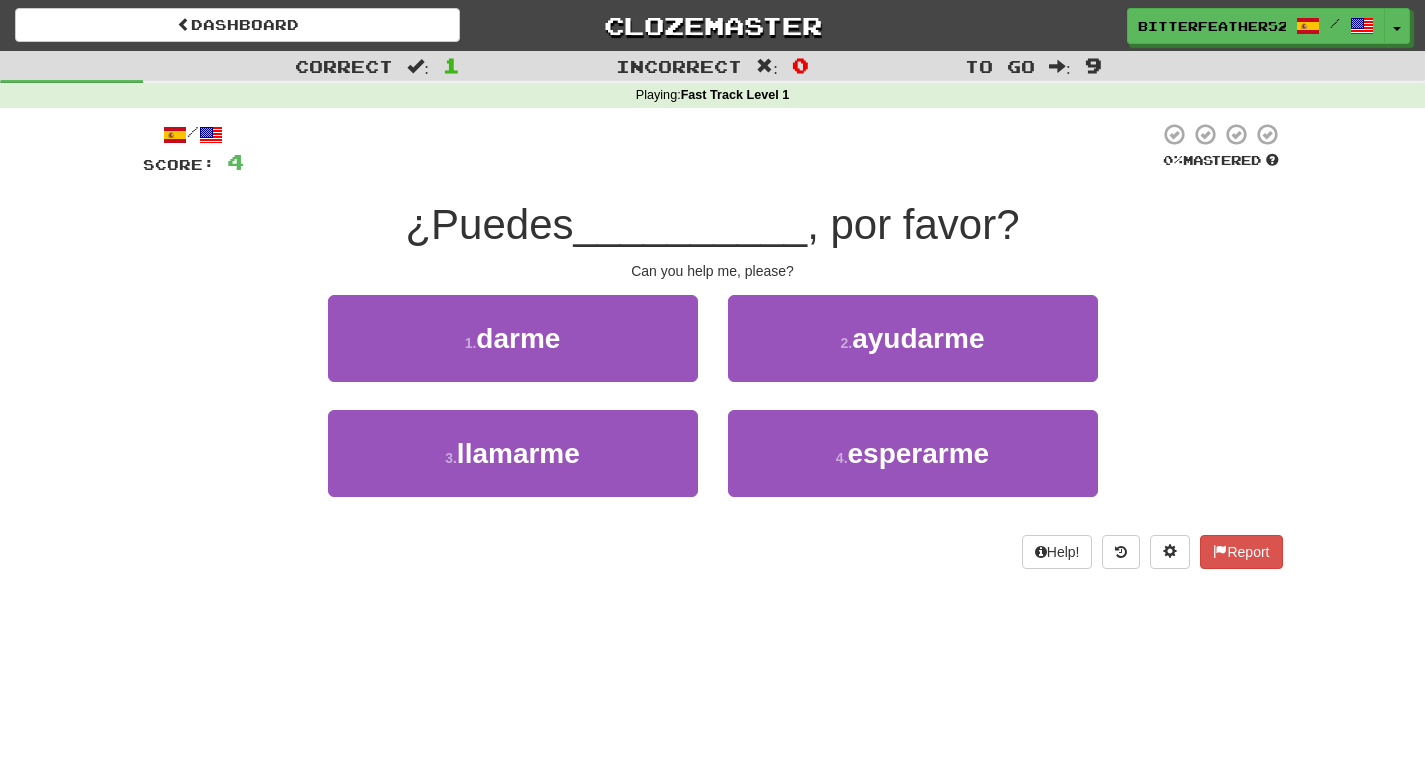 click on "¿Puedes" at bounding box center [489, 224] 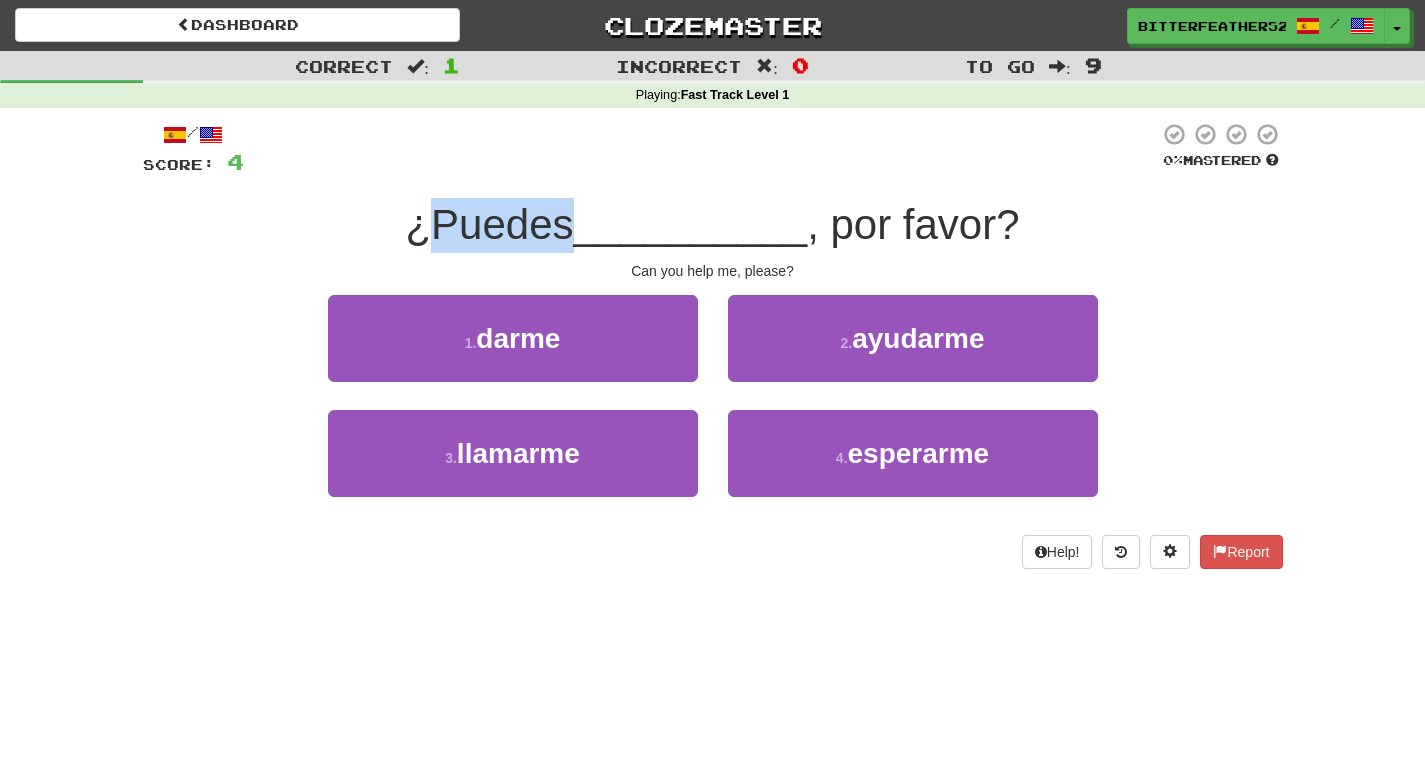click on "¿Puedes" at bounding box center (489, 224) 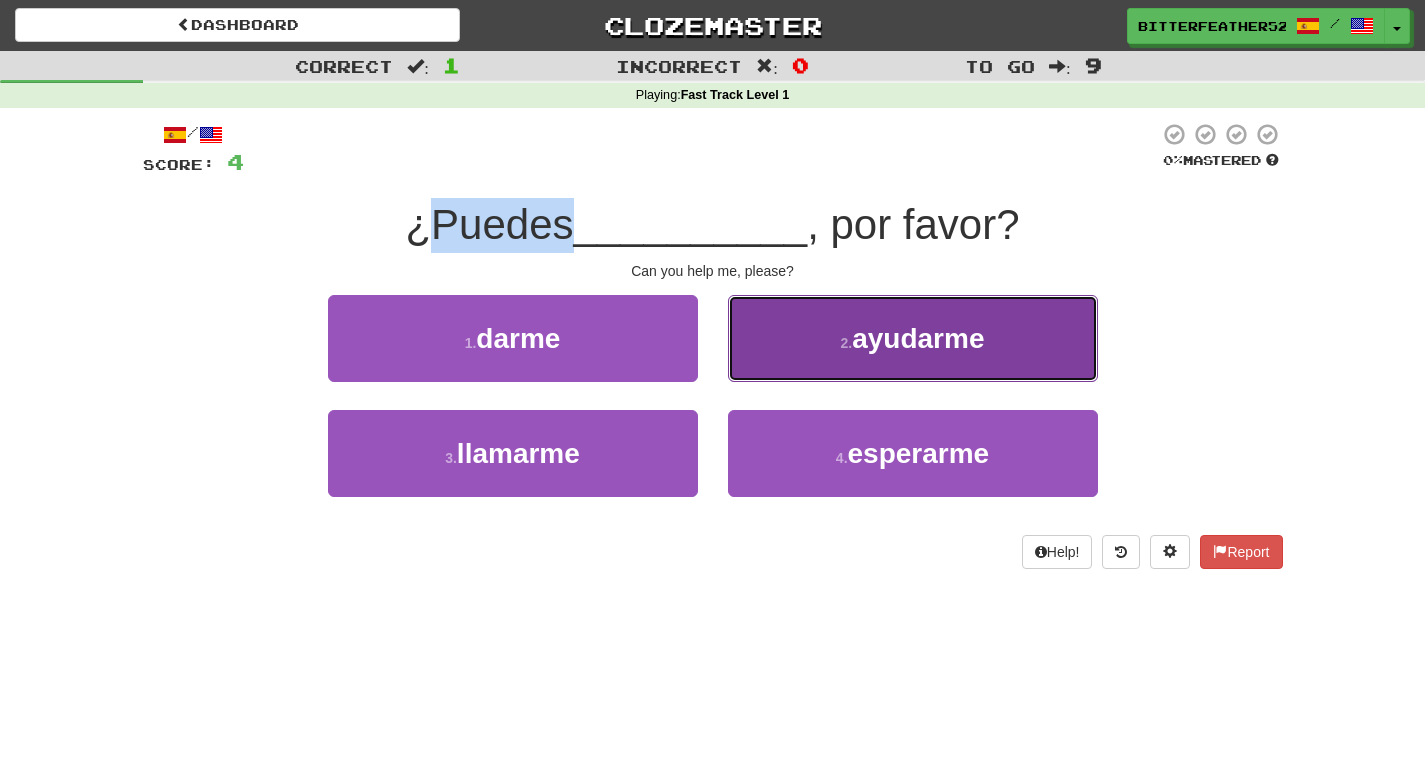 click on "ayudarme" at bounding box center [918, 338] 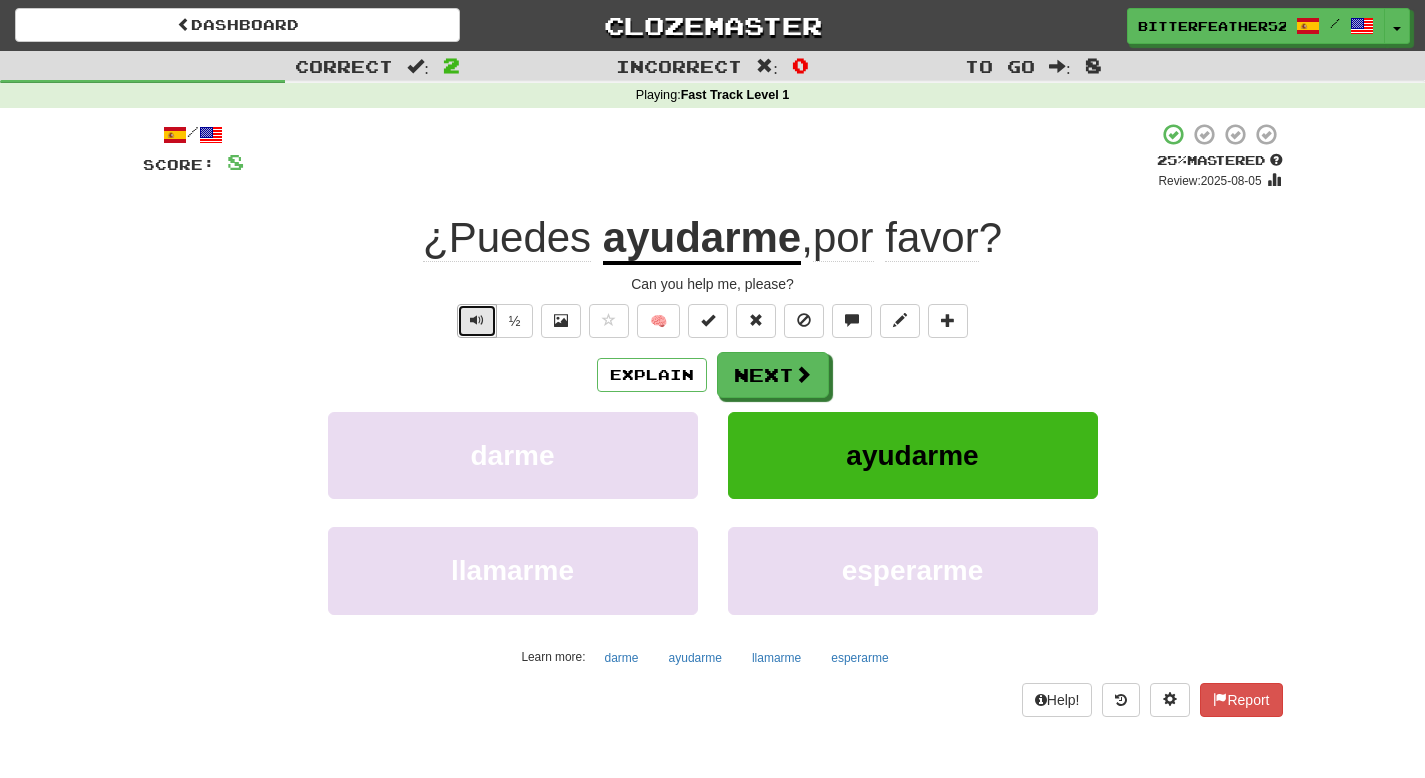 click at bounding box center (477, 320) 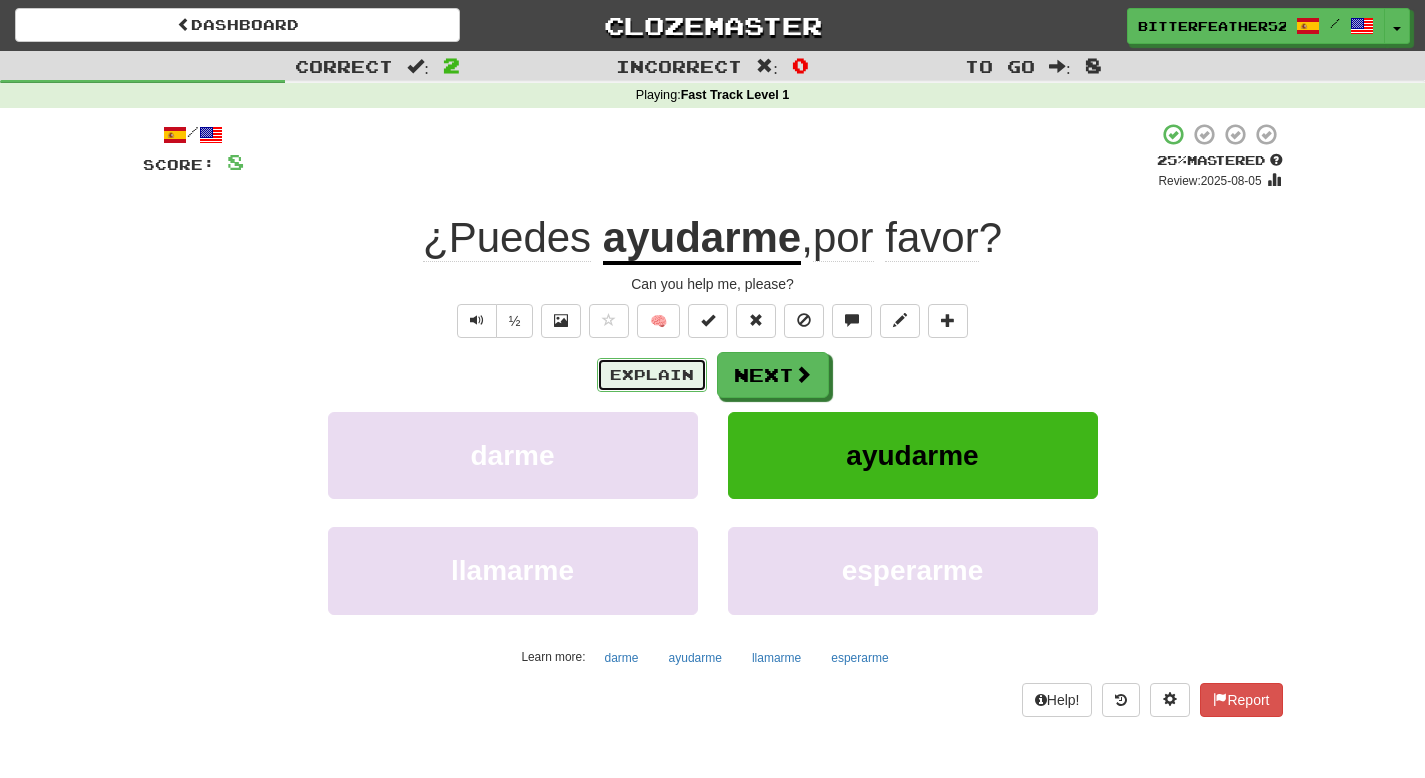click on "Explain" at bounding box center (652, 375) 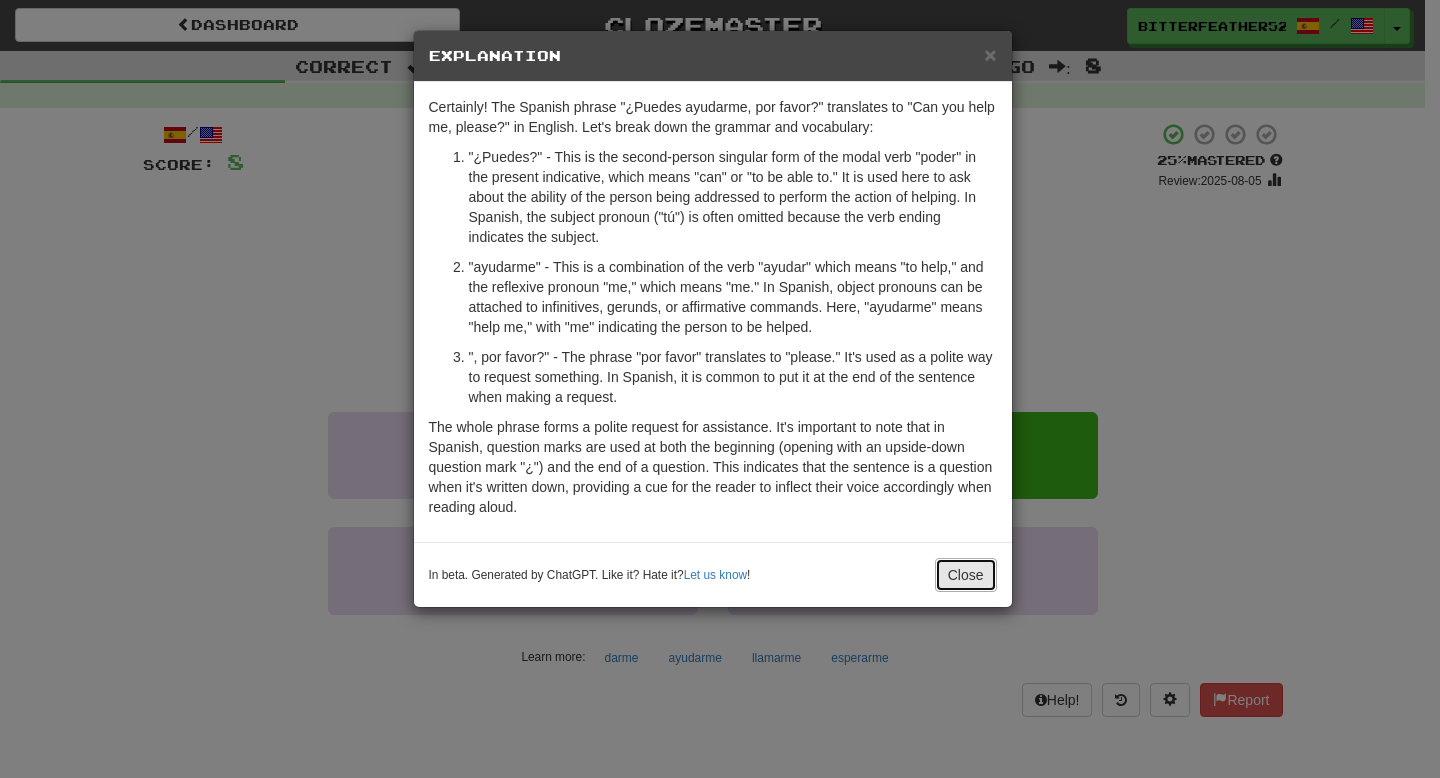 click on "Close" at bounding box center [966, 575] 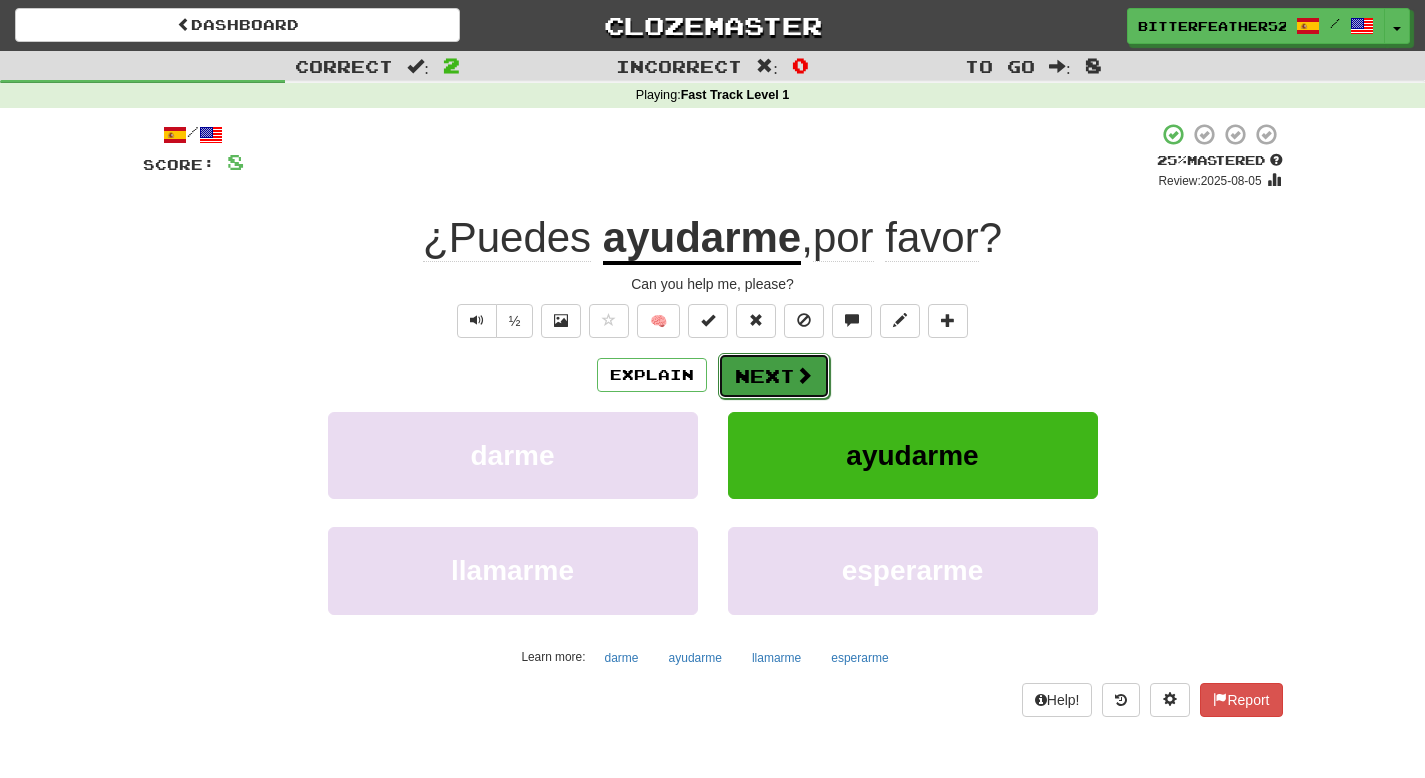 click on "Next" at bounding box center [774, 376] 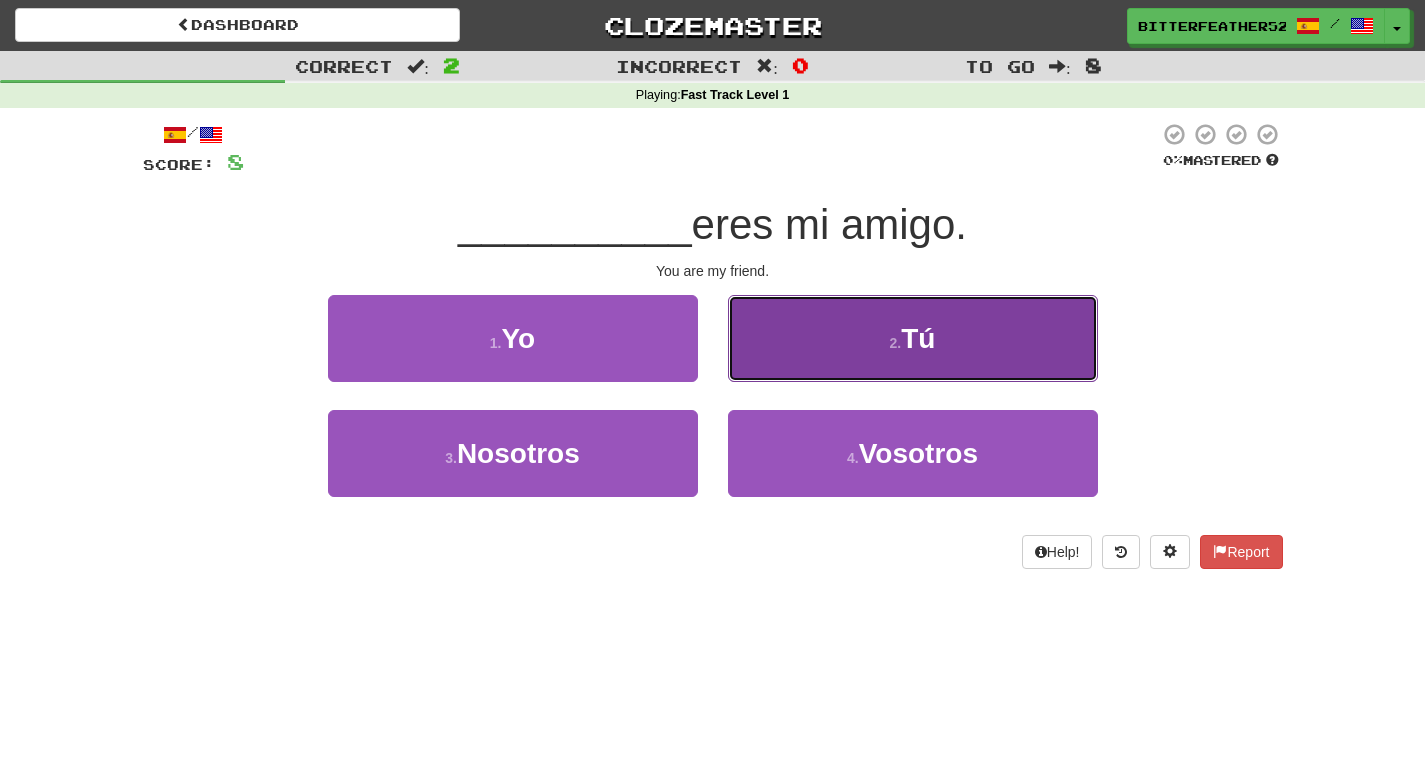 click on "Tú" at bounding box center [918, 338] 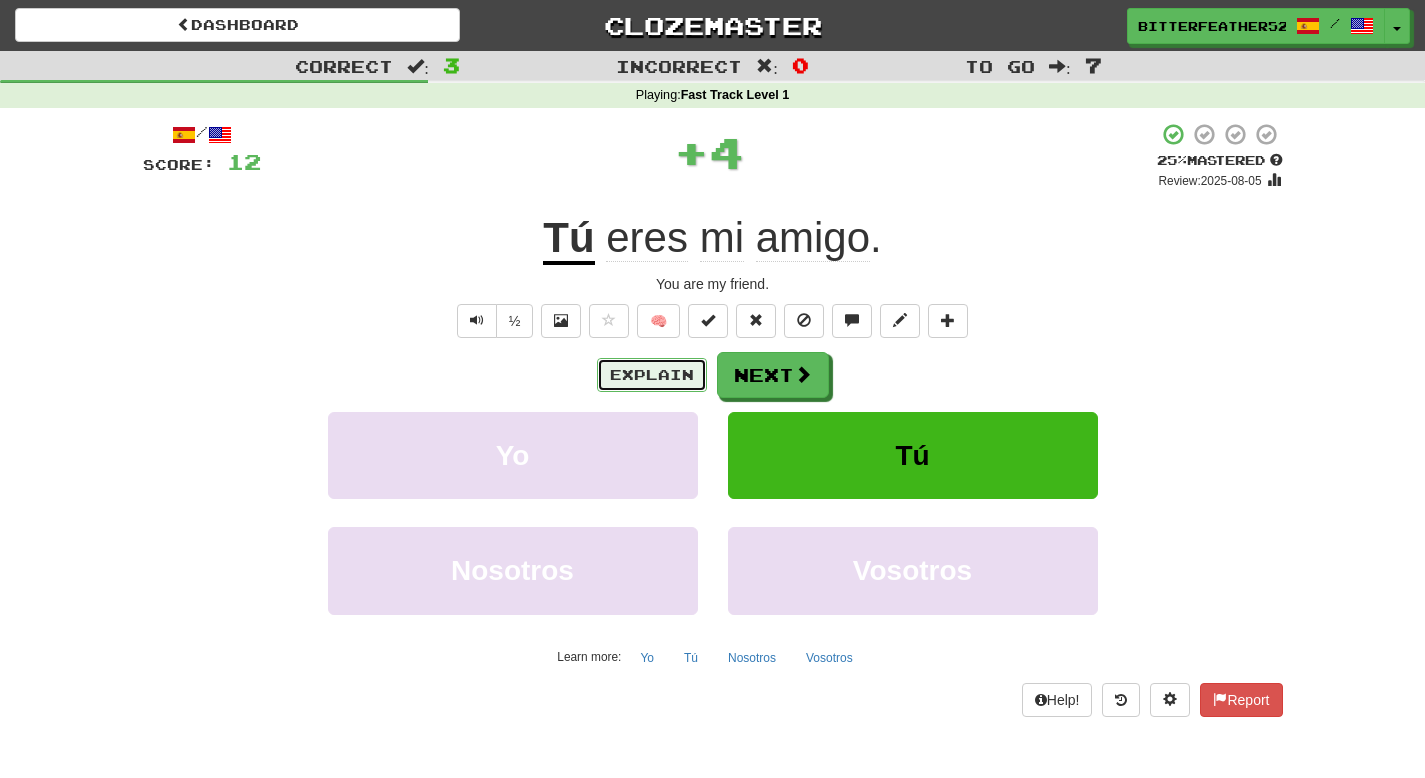 click on "Explain" at bounding box center (652, 375) 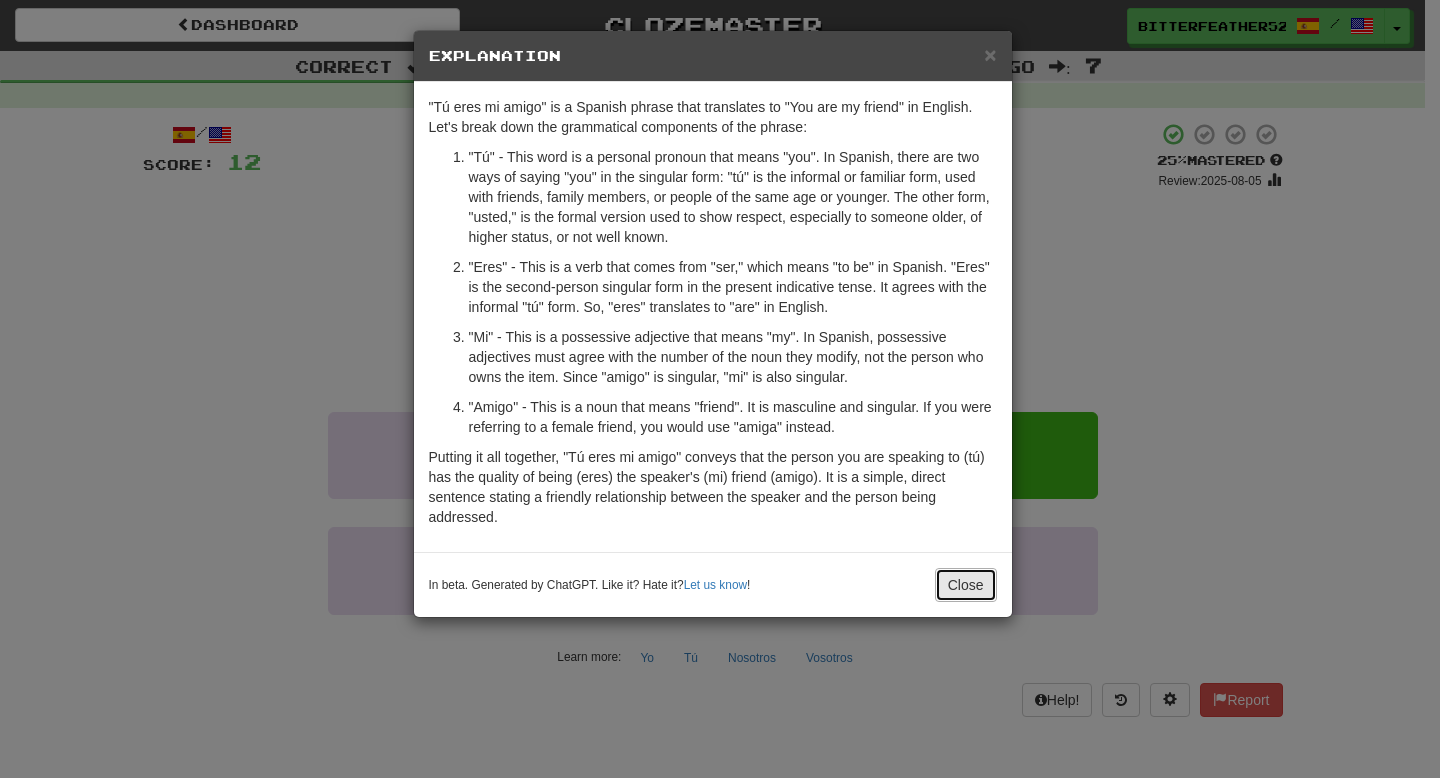 click on "Close" at bounding box center [966, 585] 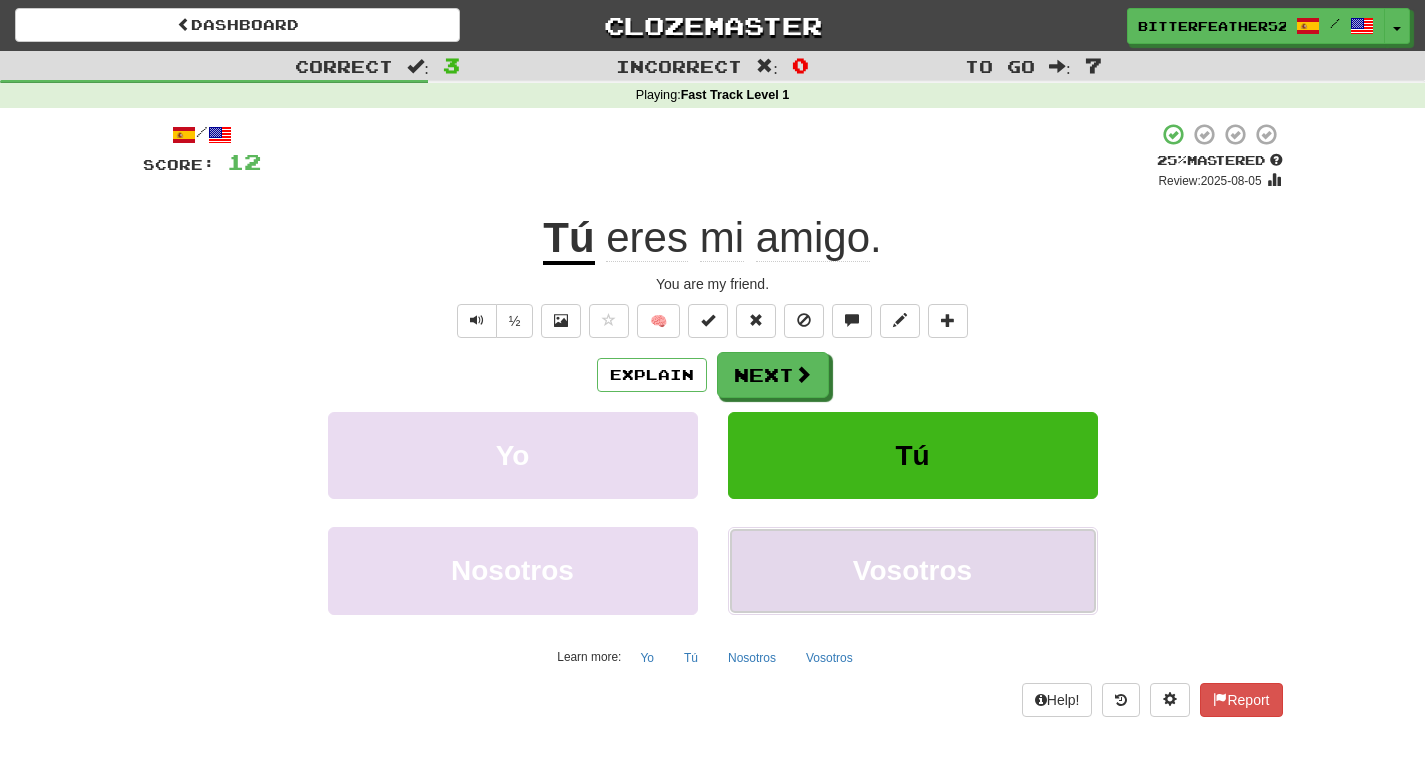 click on "Vosotros" at bounding box center [912, 570] 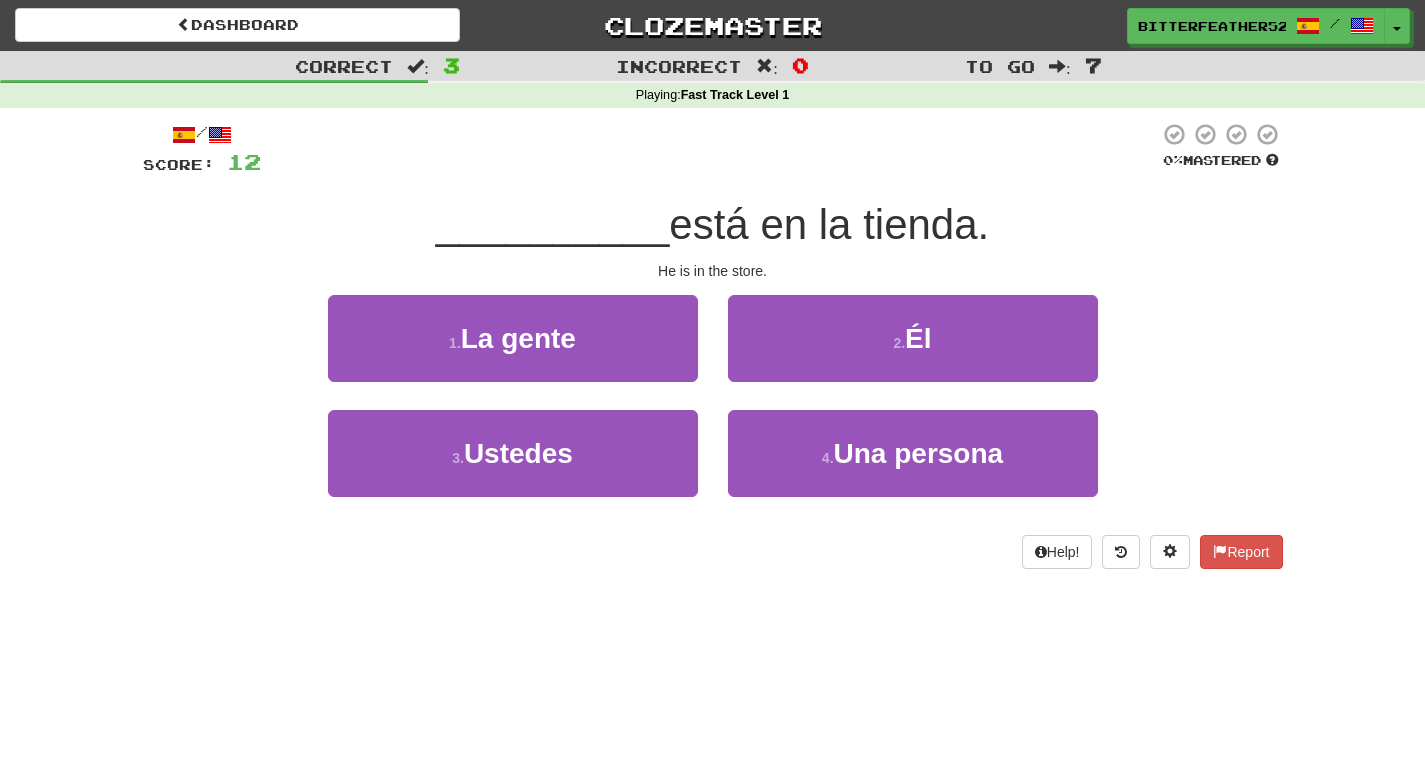 click on "está en la tienda." at bounding box center (829, 224) 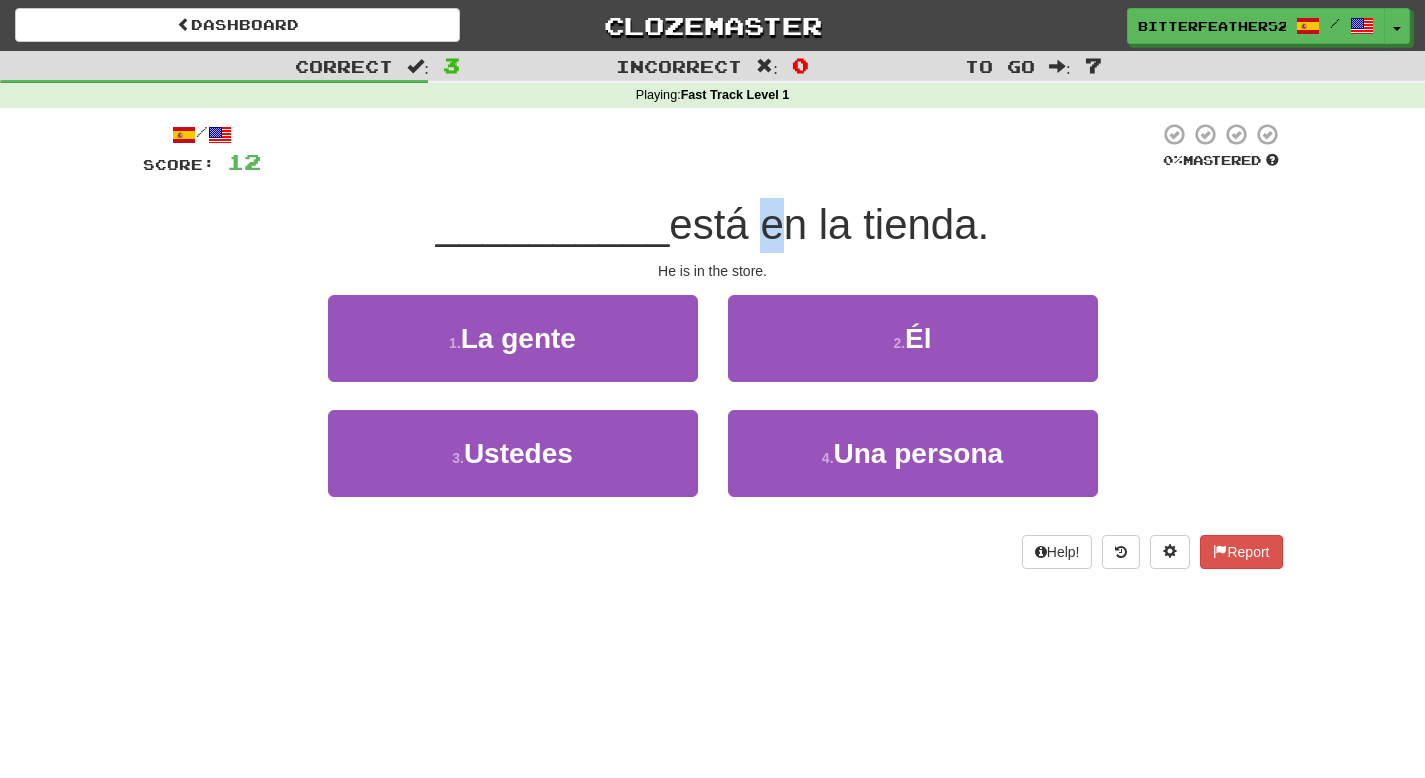 click on "está en la tienda." at bounding box center (829, 224) 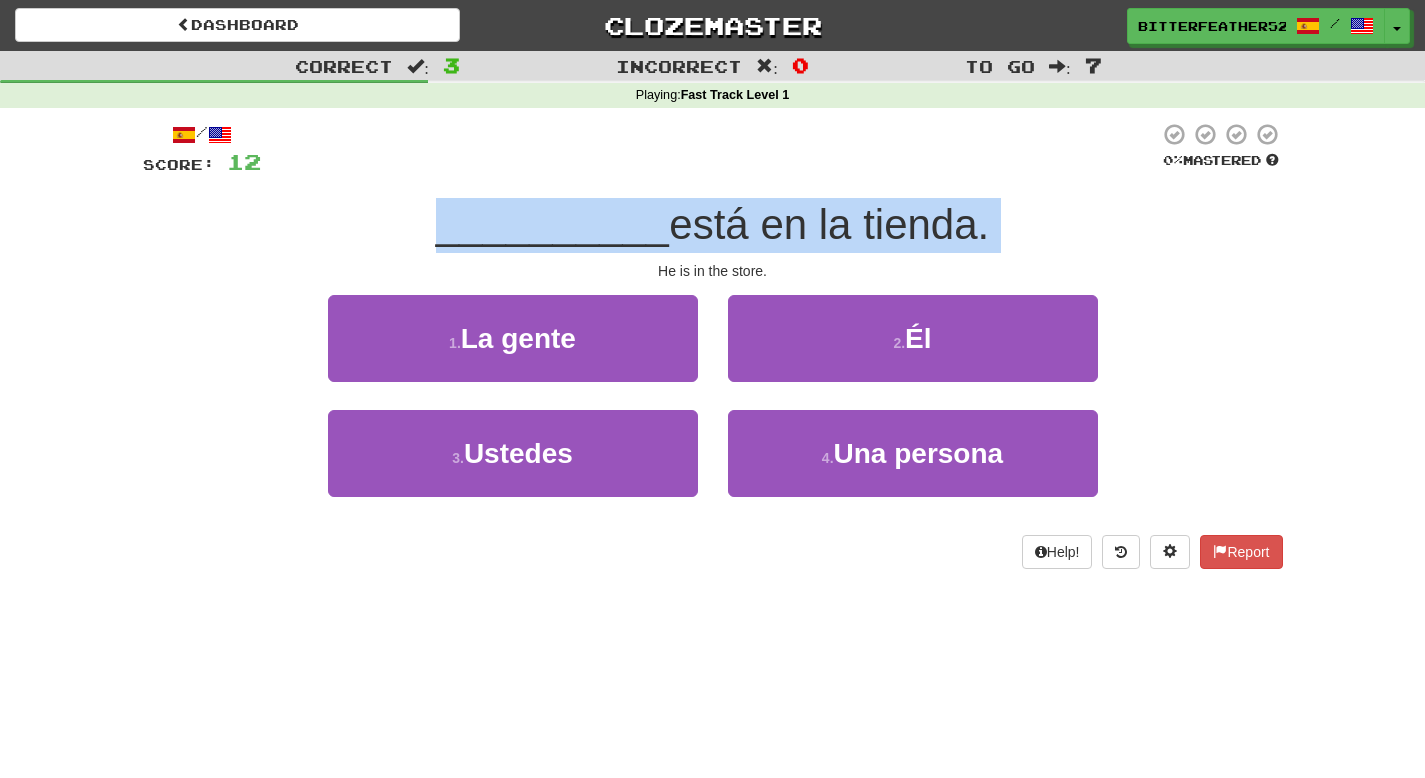click on "está en la tienda." at bounding box center (829, 224) 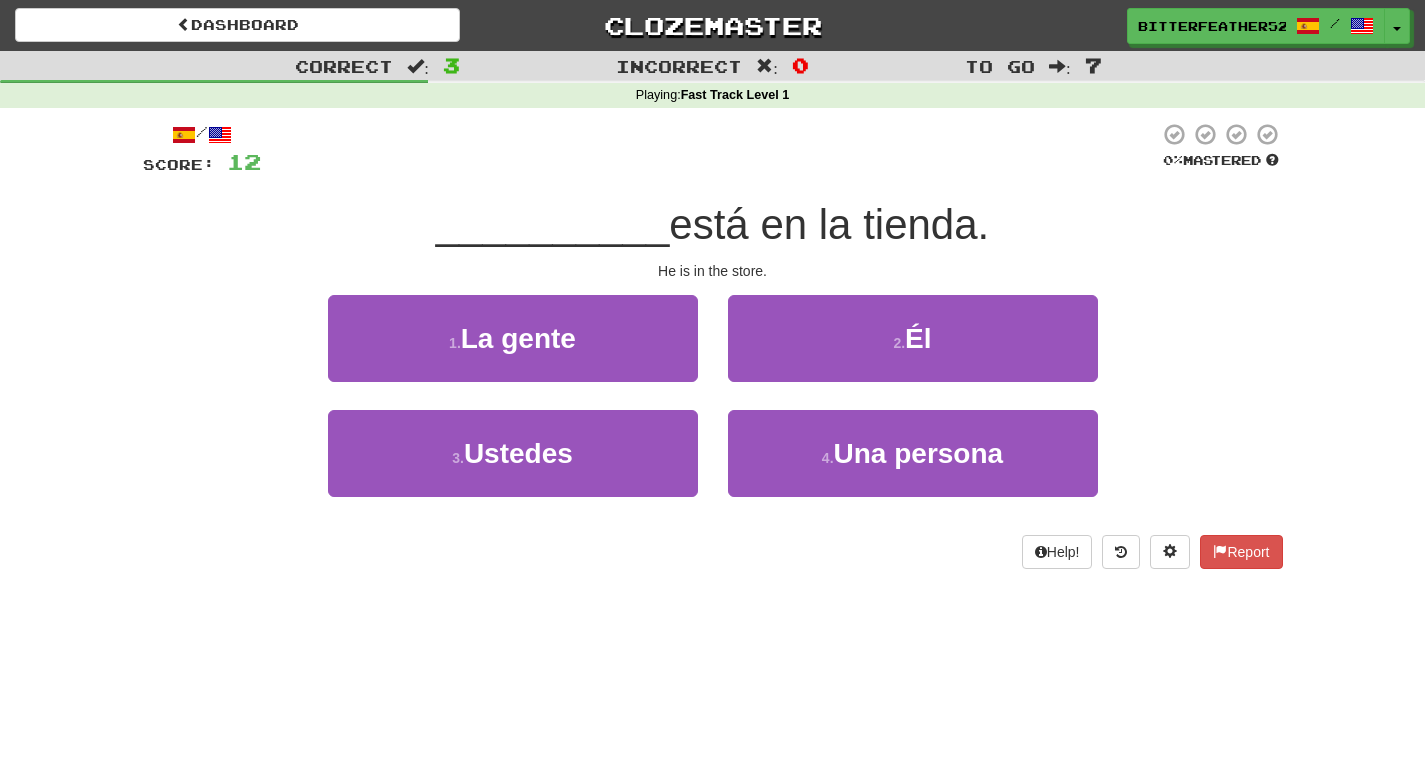 click on "está en la tienda." at bounding box center (829, 224) 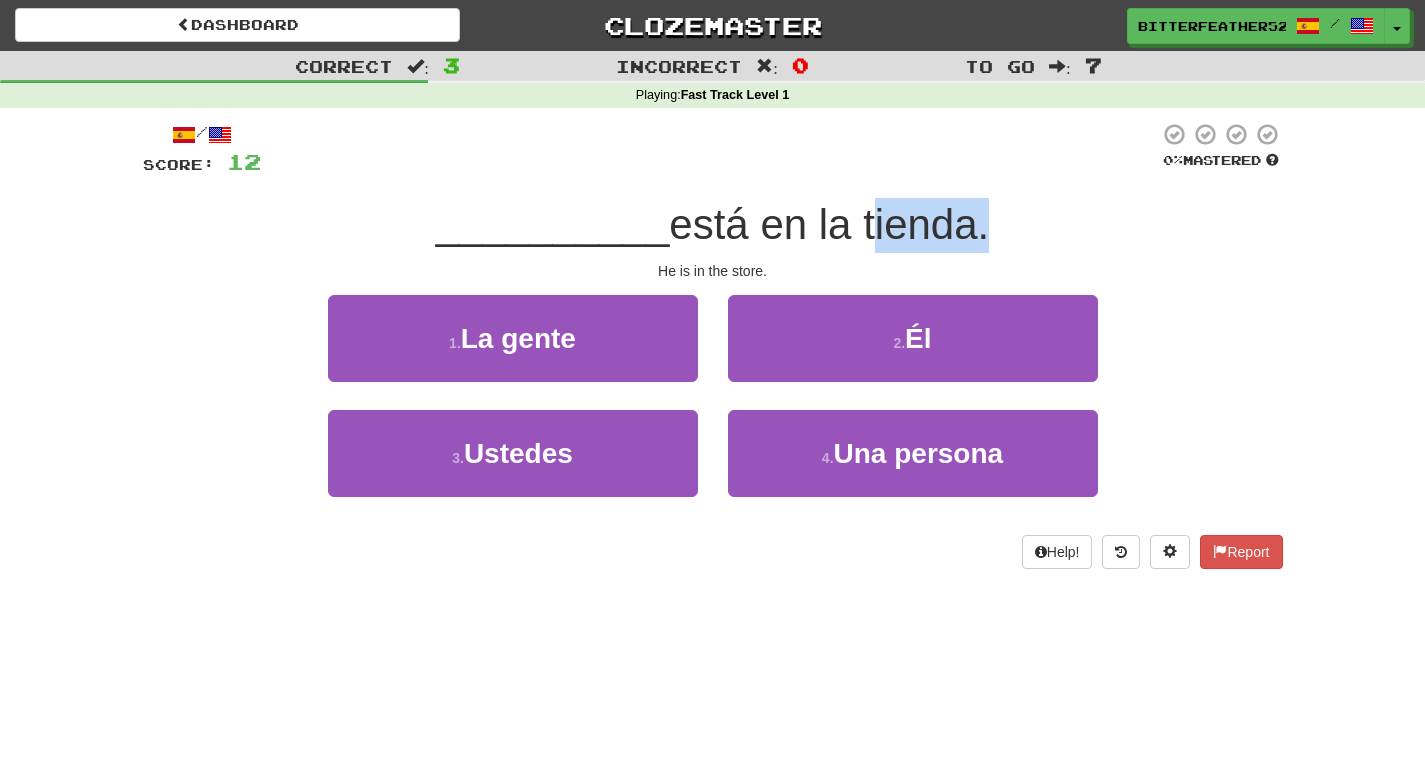 click on "está en la tienda." at bounding box center [829, 224] 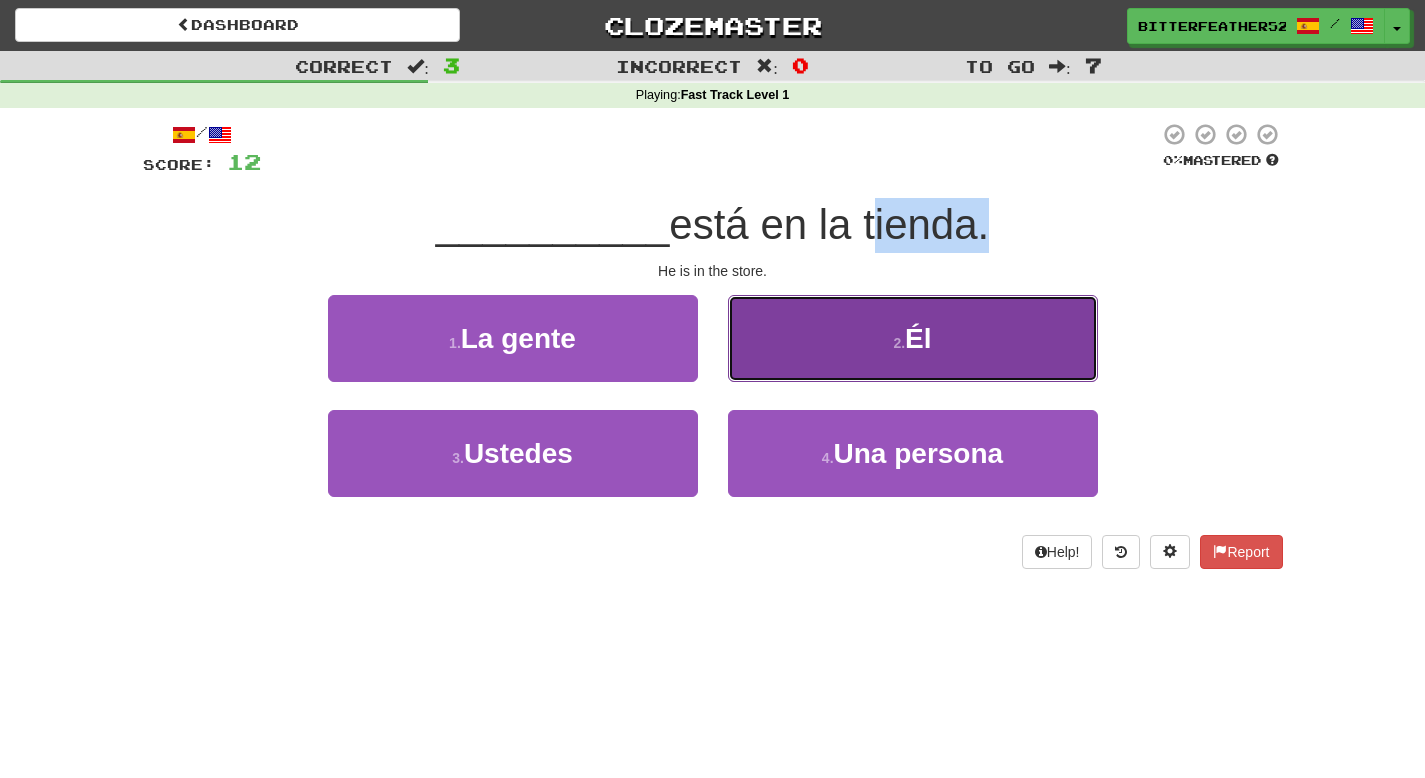 click on "Él" at bounding box center (918, 338) 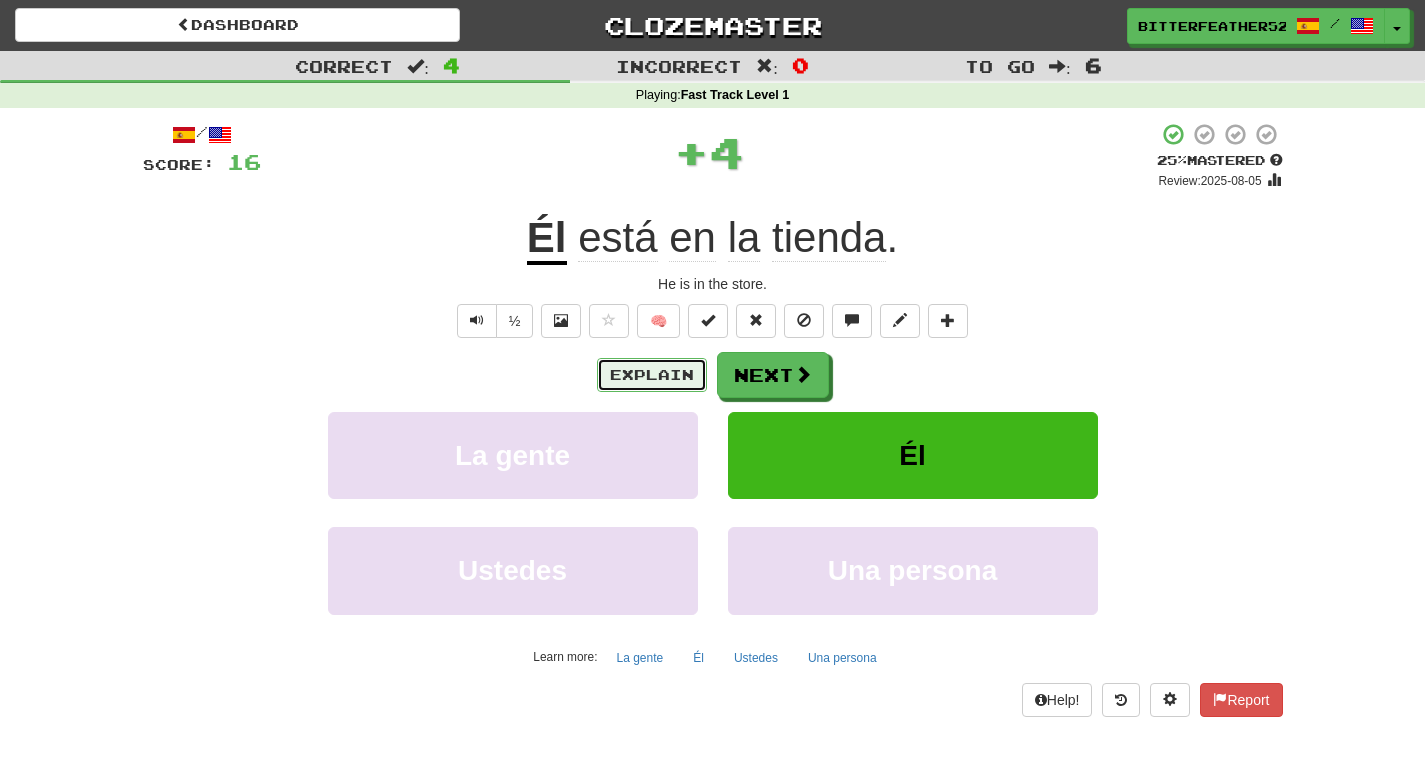click on "Explain" at bounding box center (652, 375) 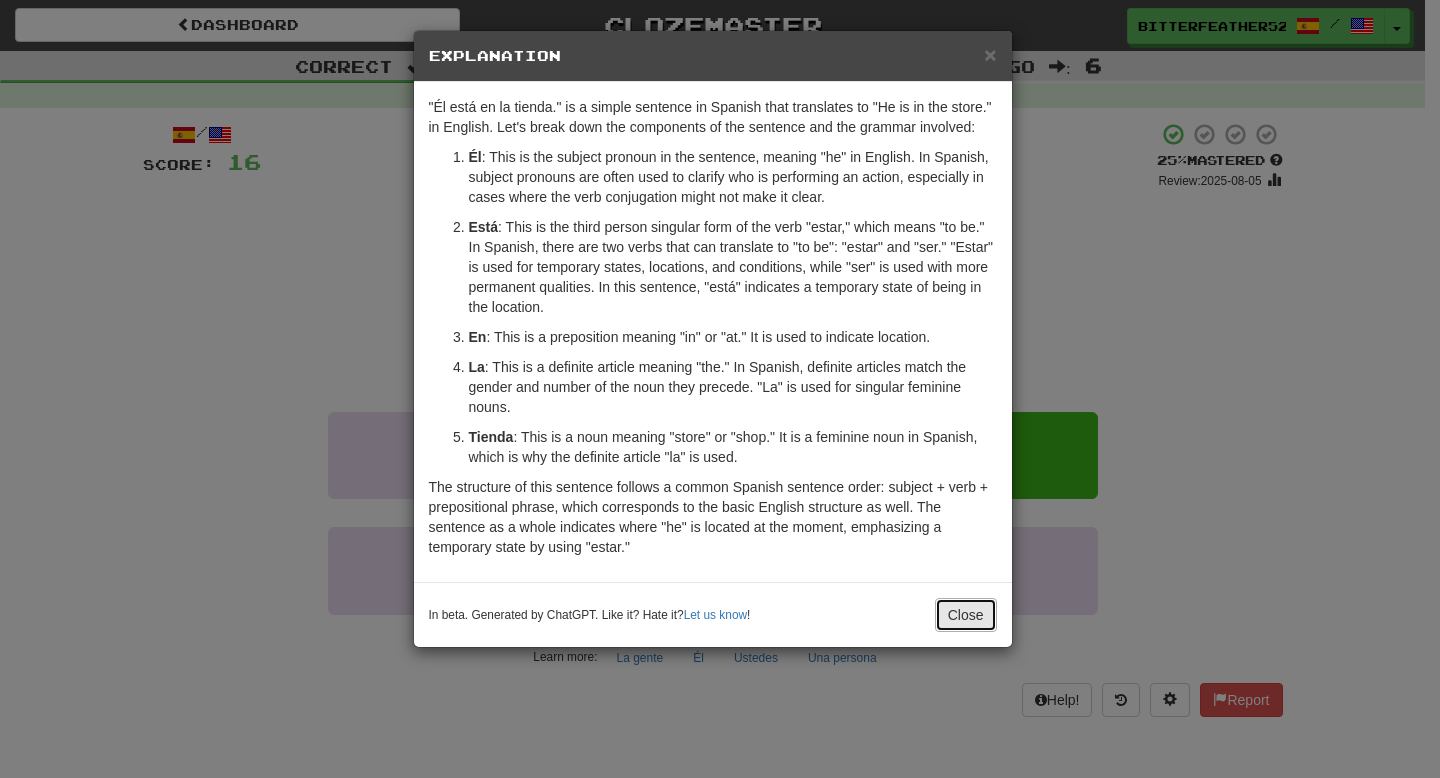 click on "Close" at bounding box center (966, 615) 